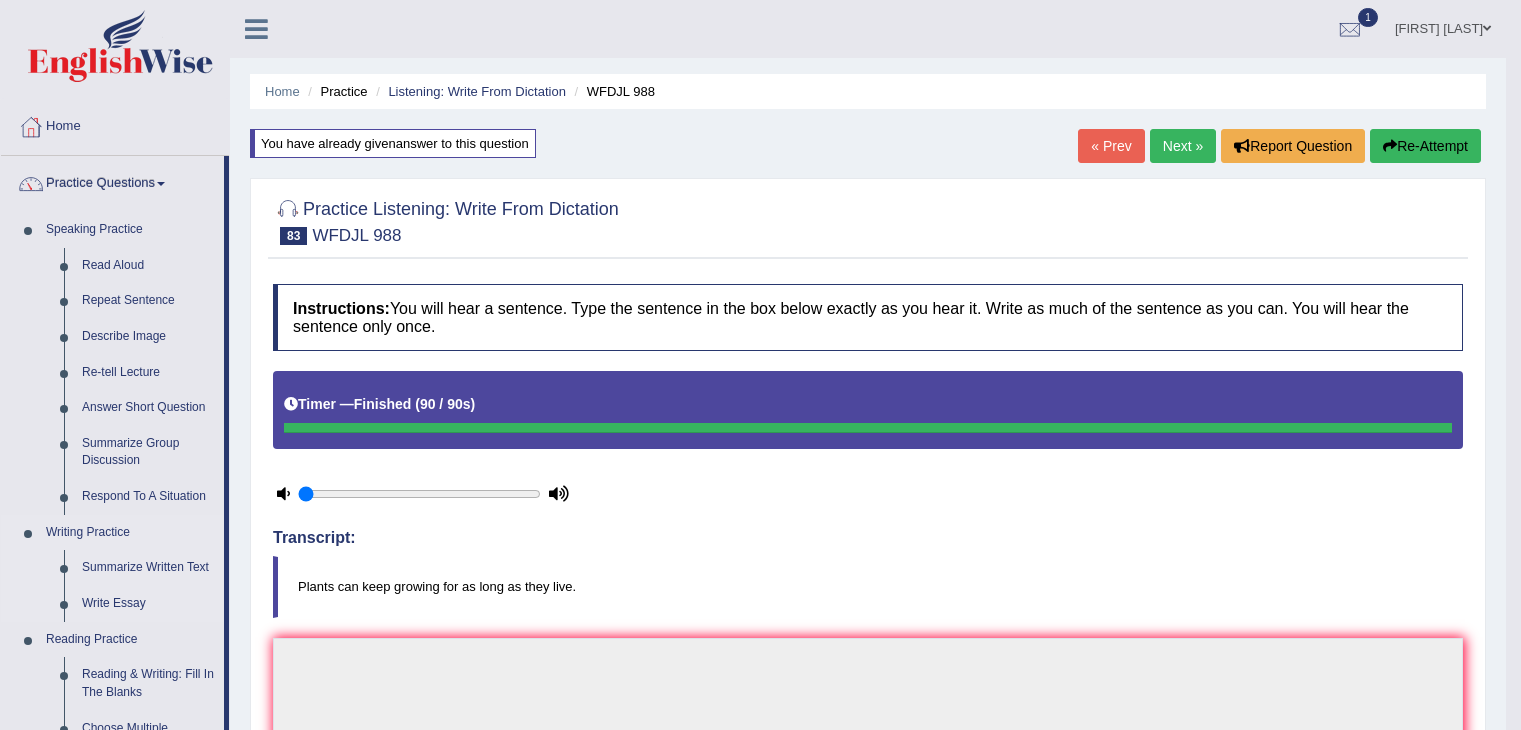 scroll, scrollTop: 150, scrollLeft: 0, axis: vertical 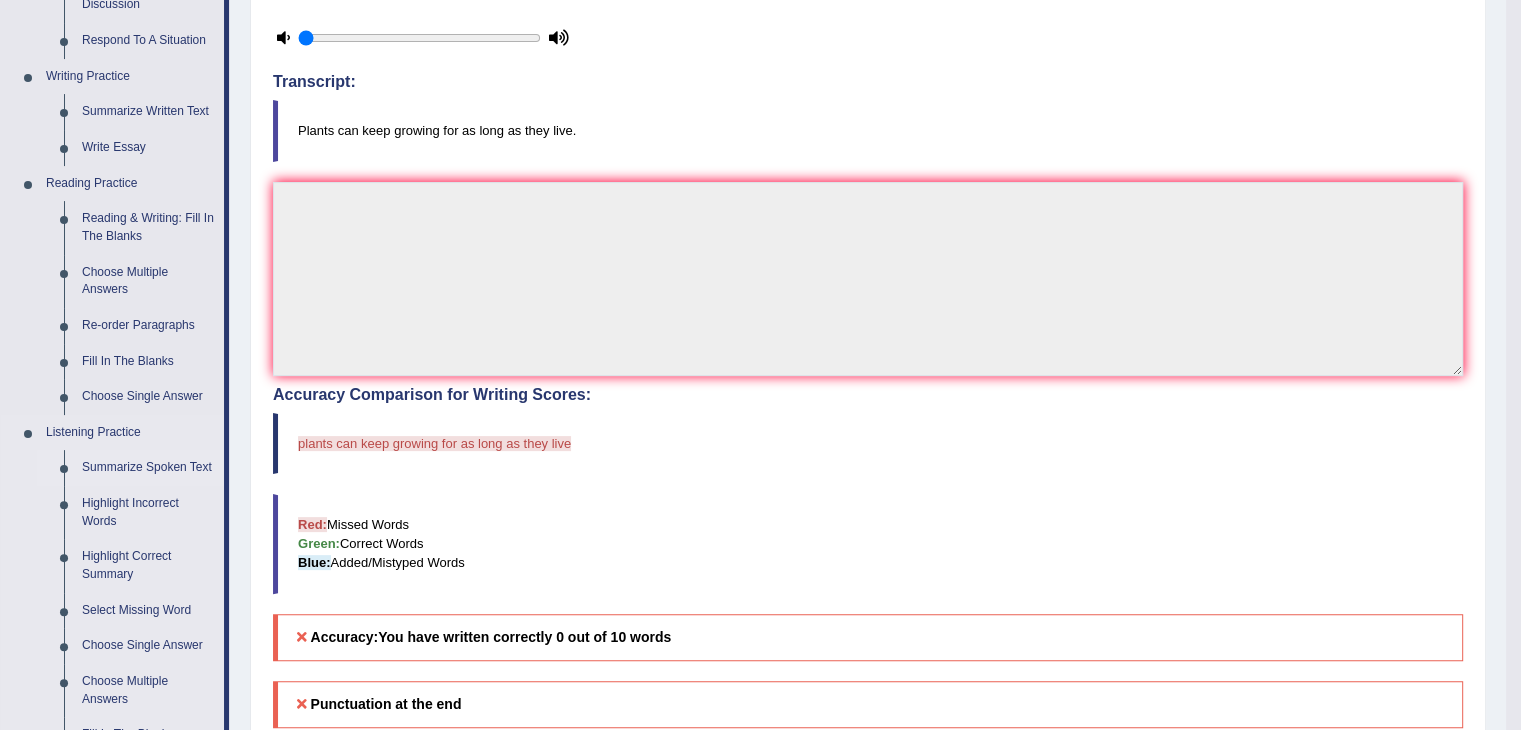click on "Summarize Spoken Text" at bounding box center (148, 468) 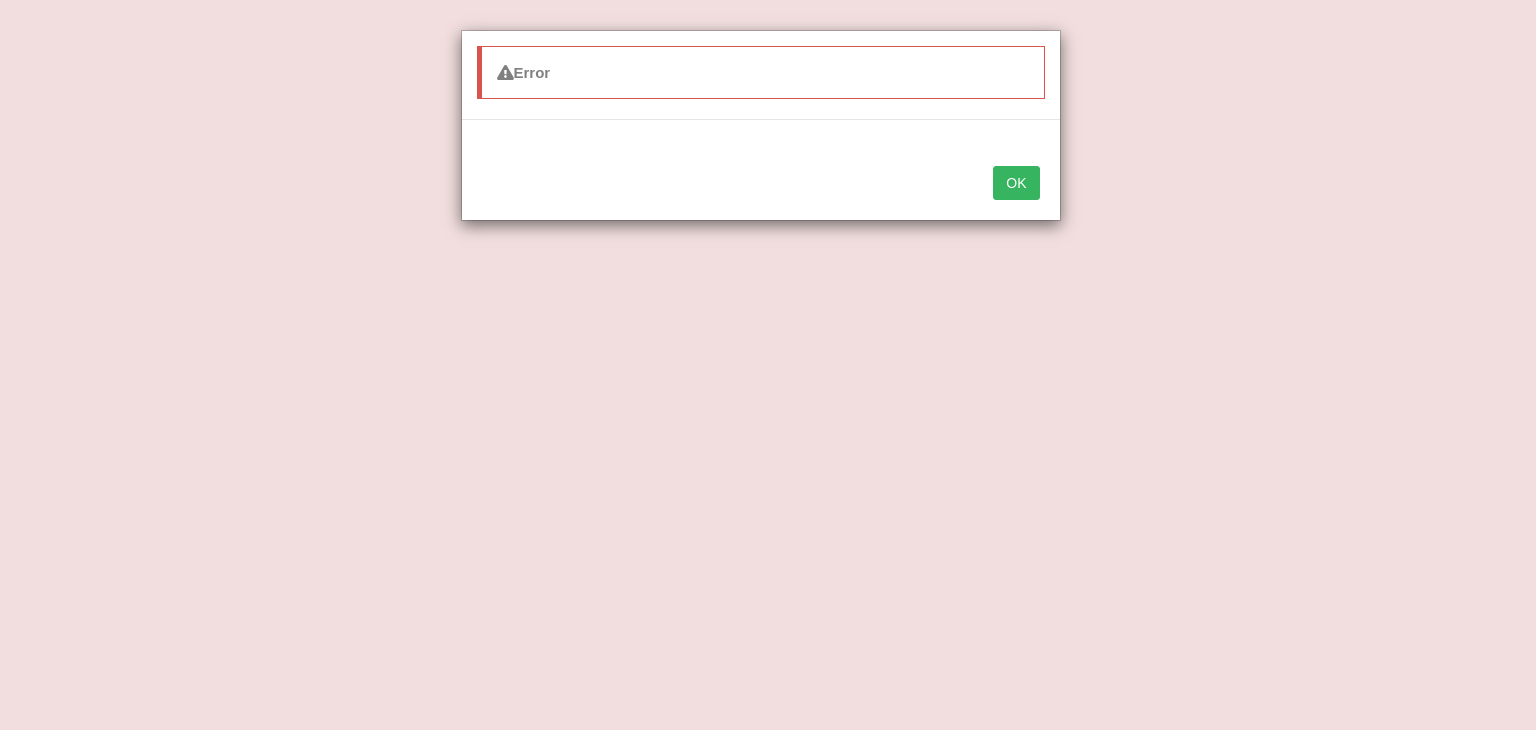 scroll, scrollTop: 739, scrollLeft: 0, axis: vertical 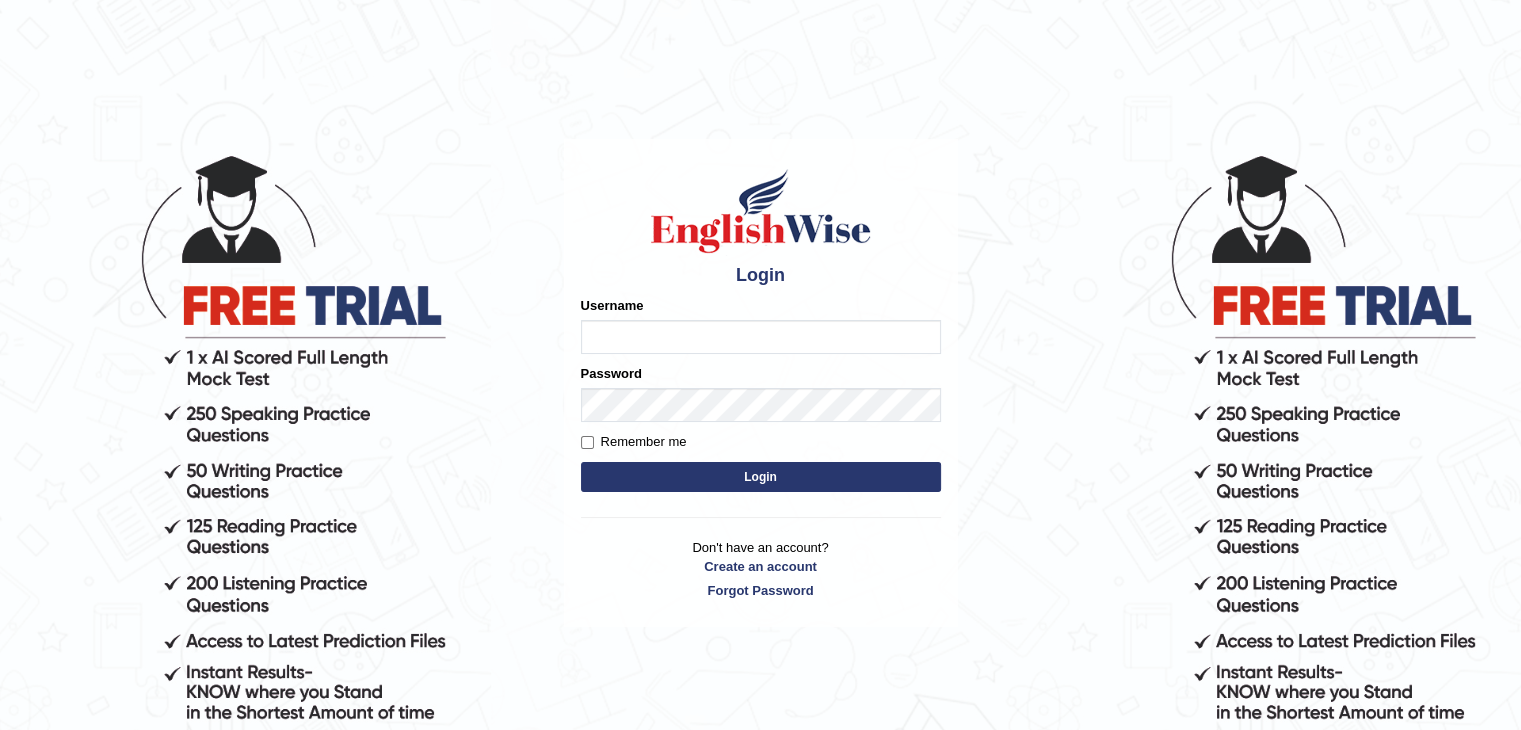 type on "Bharath_chary" 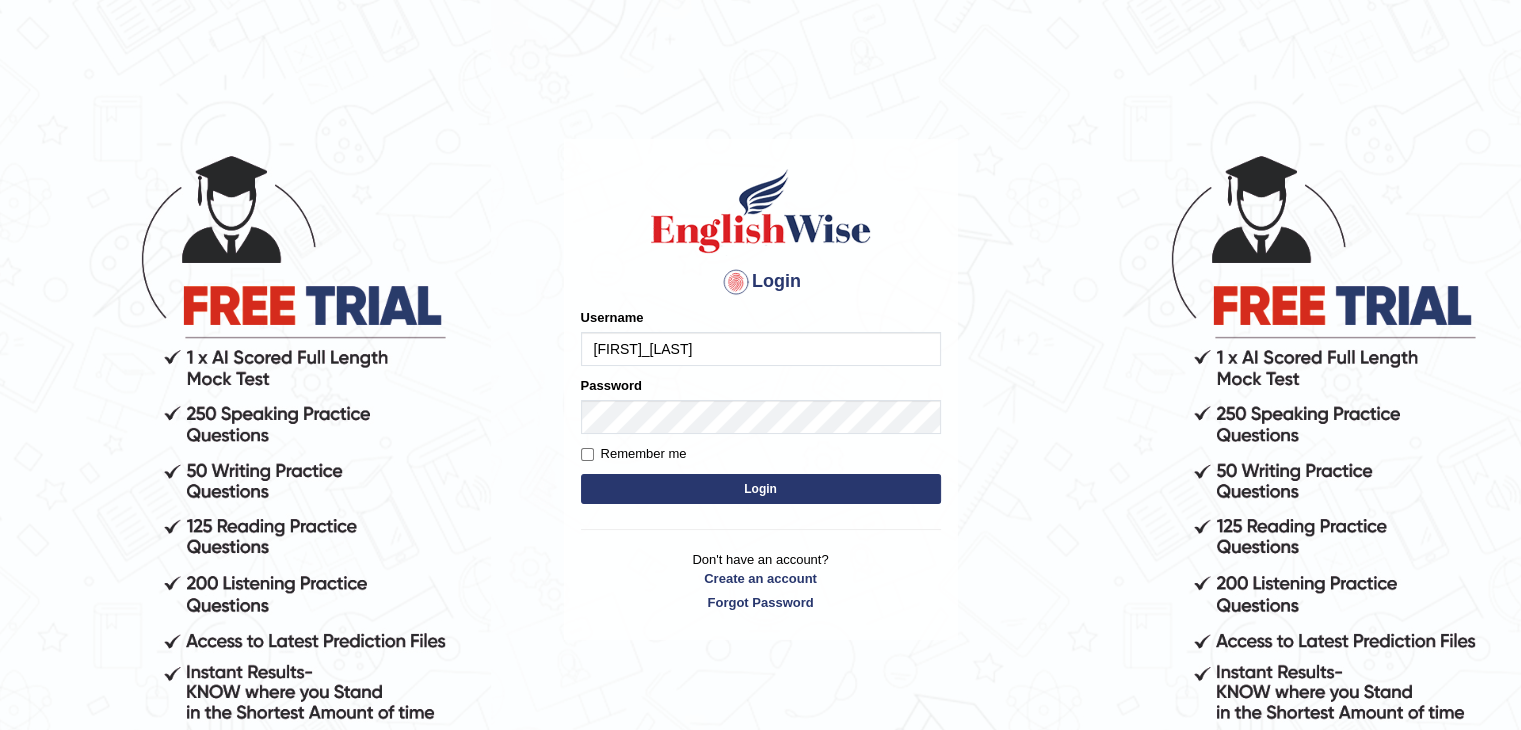 click on "Bharath_chary" at bounding box center [761, 349] 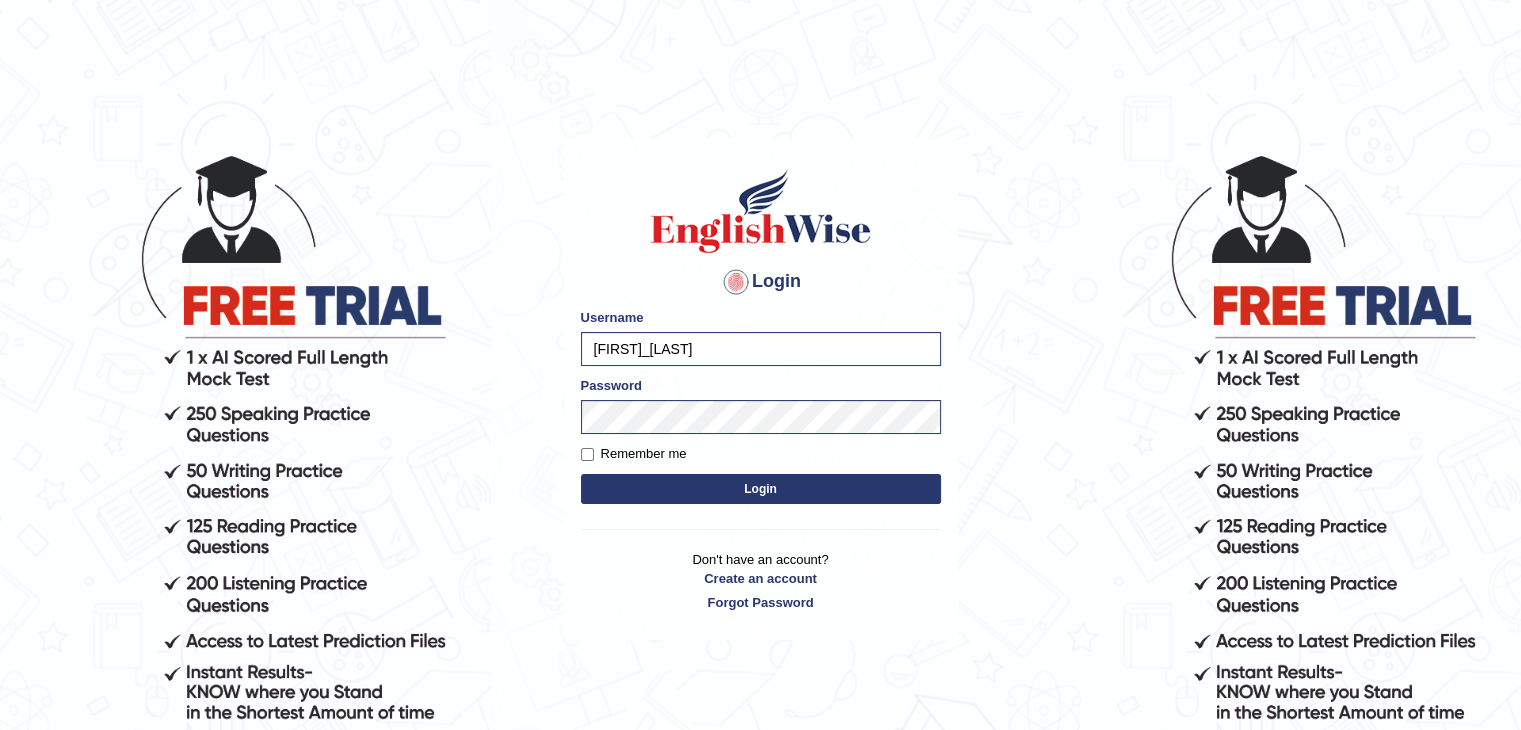 click on "Login" at bounding box center [761, 489] 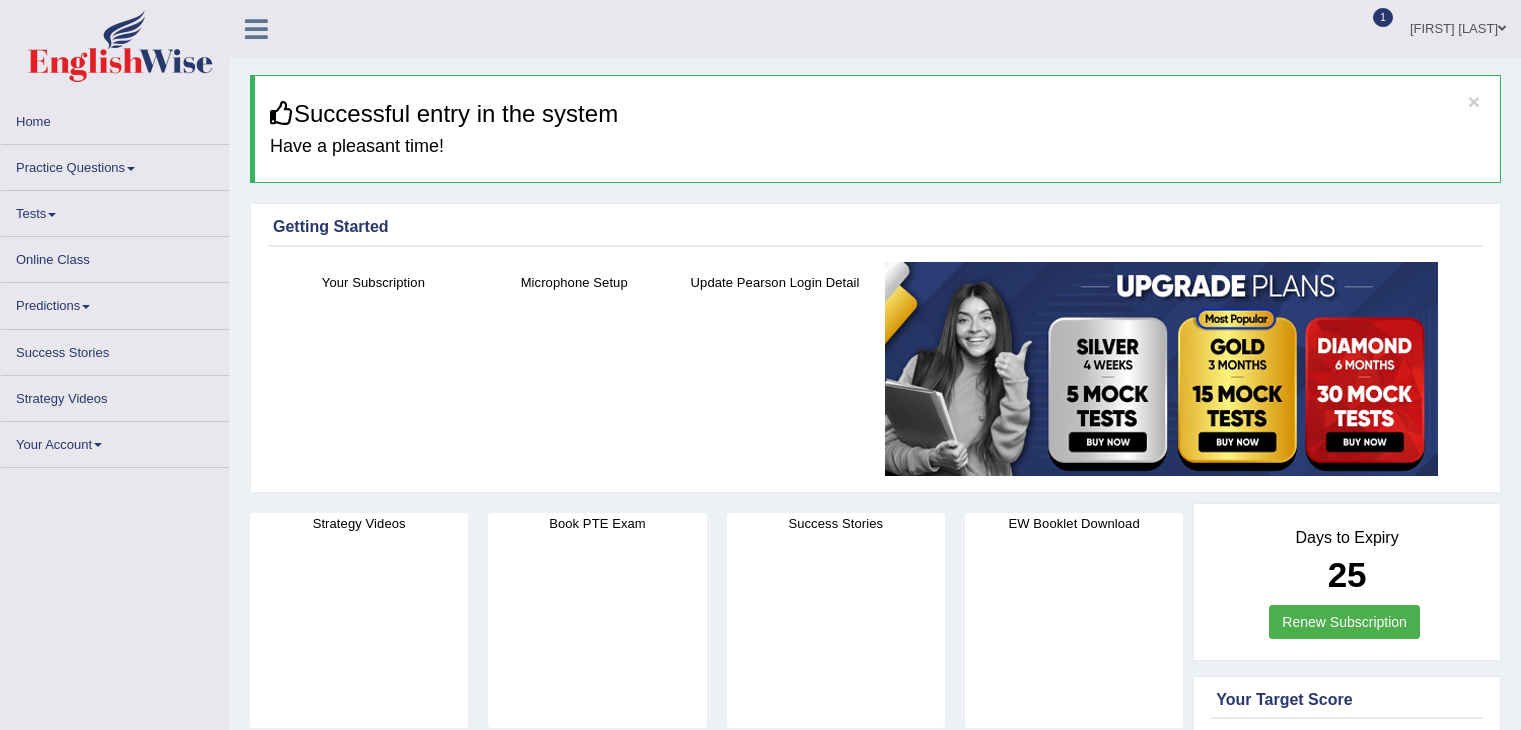 scroll, scrollTop: 0, scrollLeft: 0, axis: both 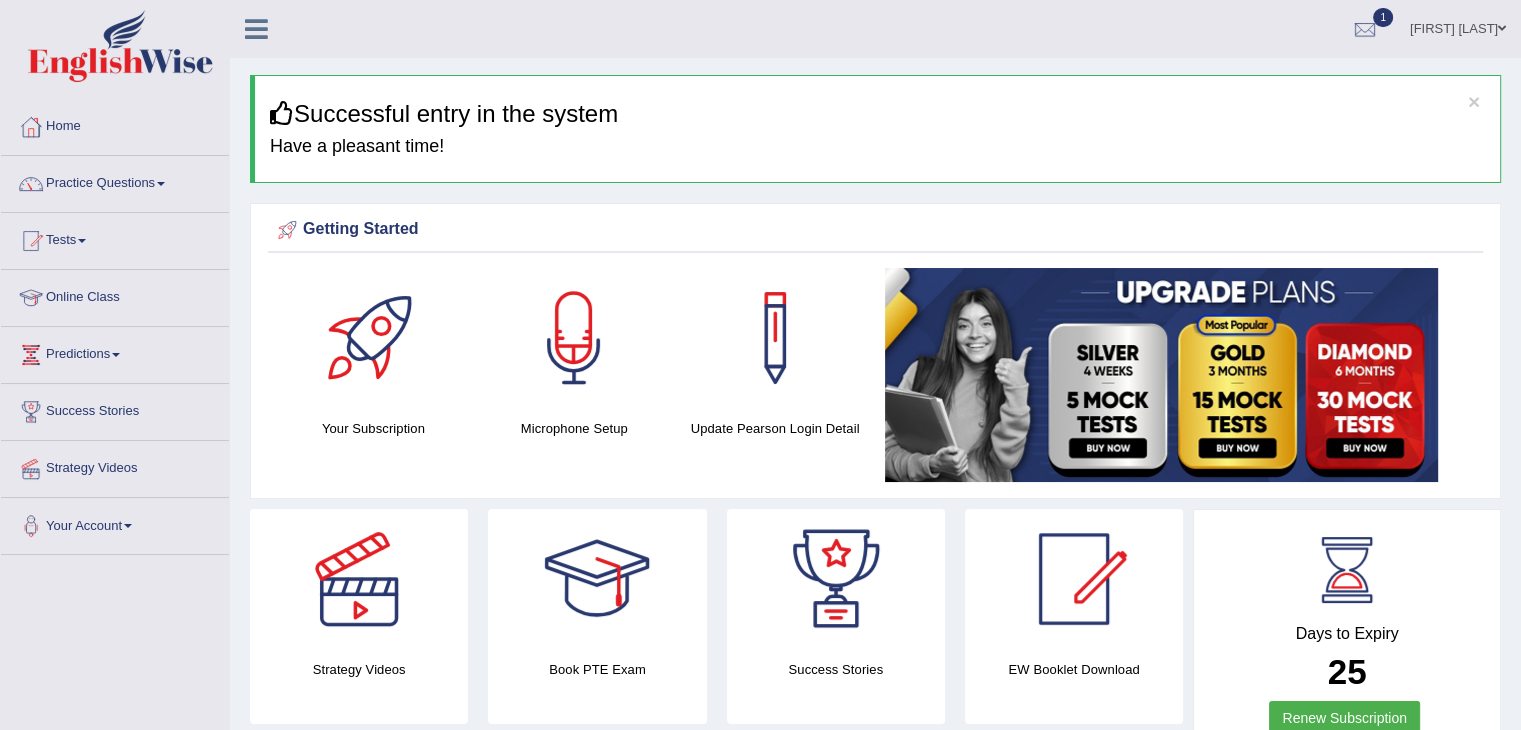 click on "Tests" at bounding box center (115, 238) 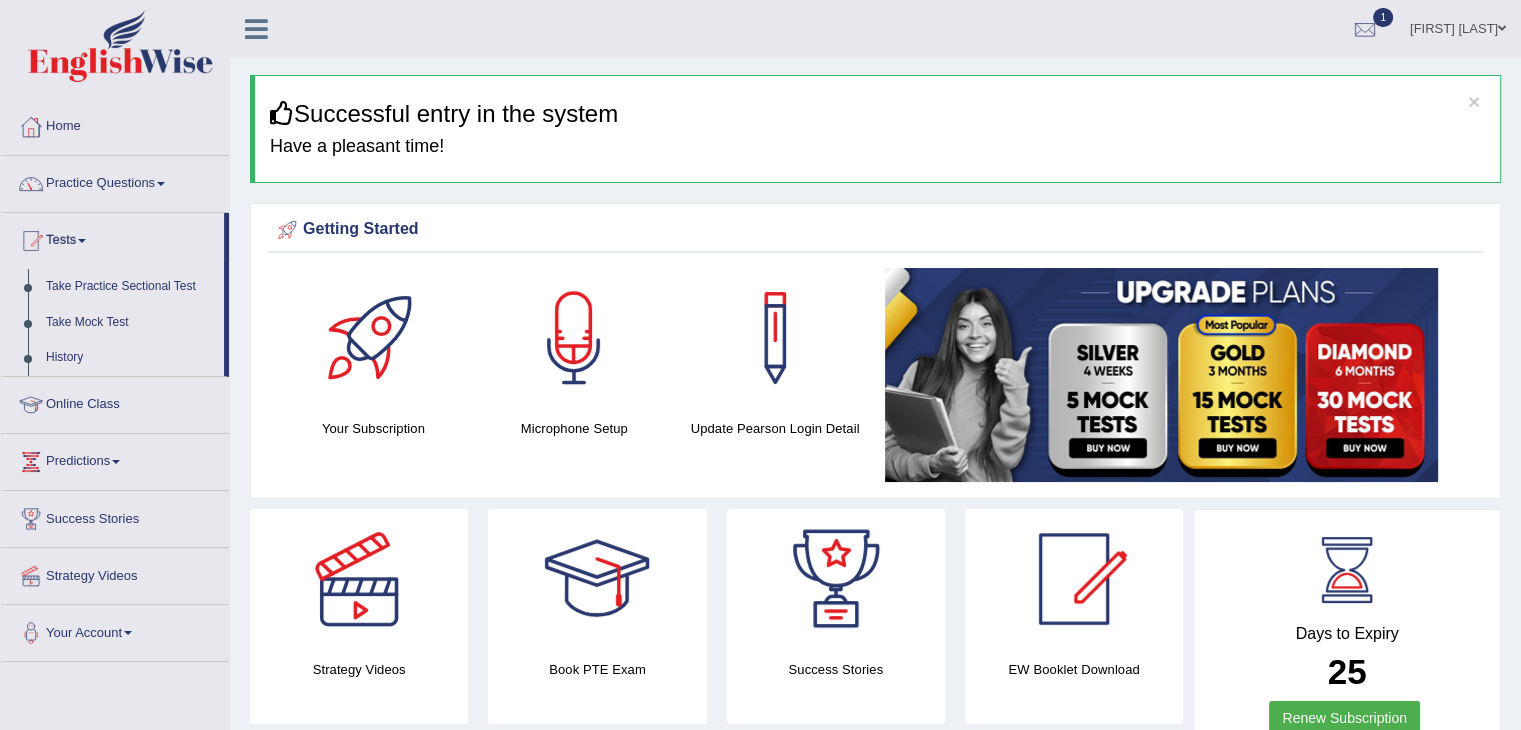 click on "Tests" at bounding box center (112, 238) 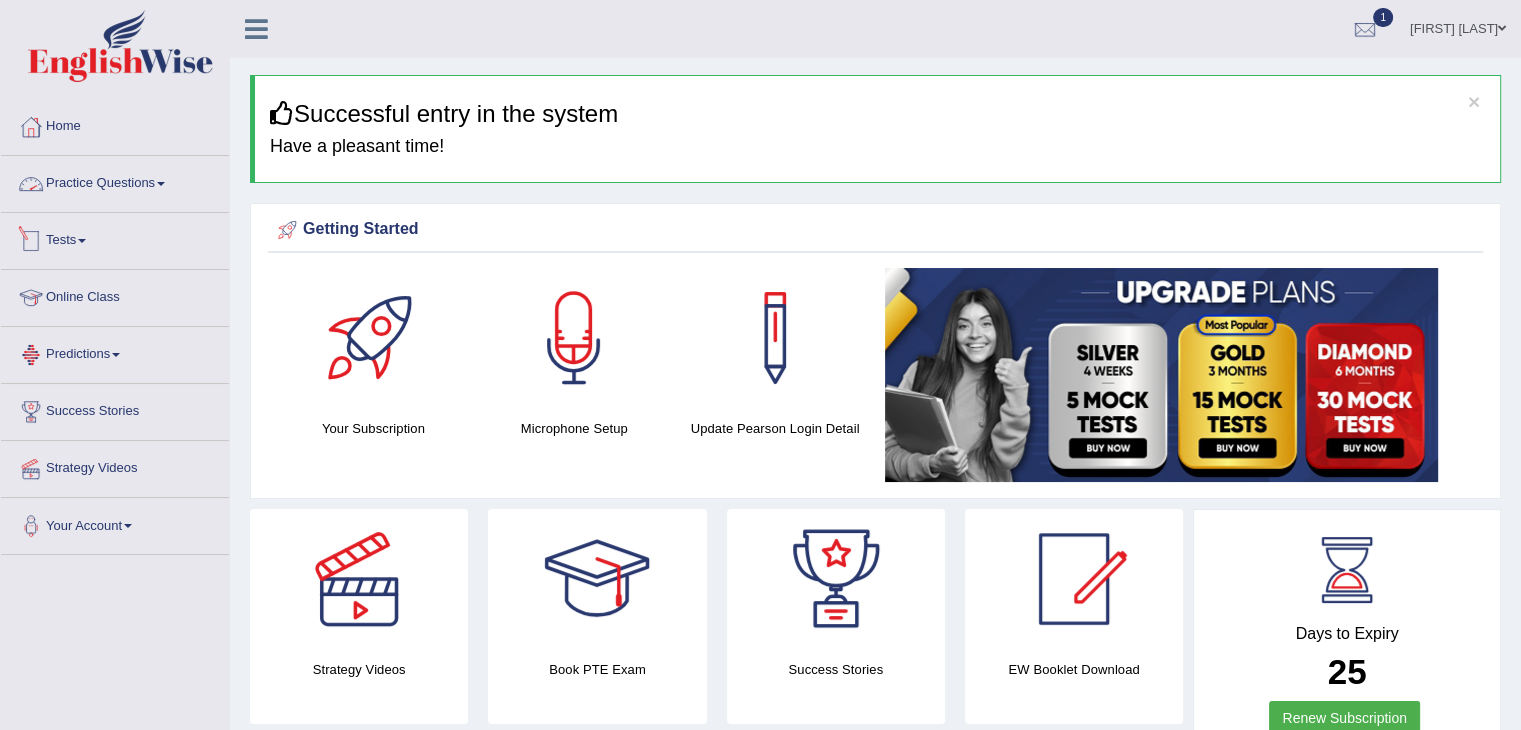 click on "Practice Questions" at bounding box center (115, 181) 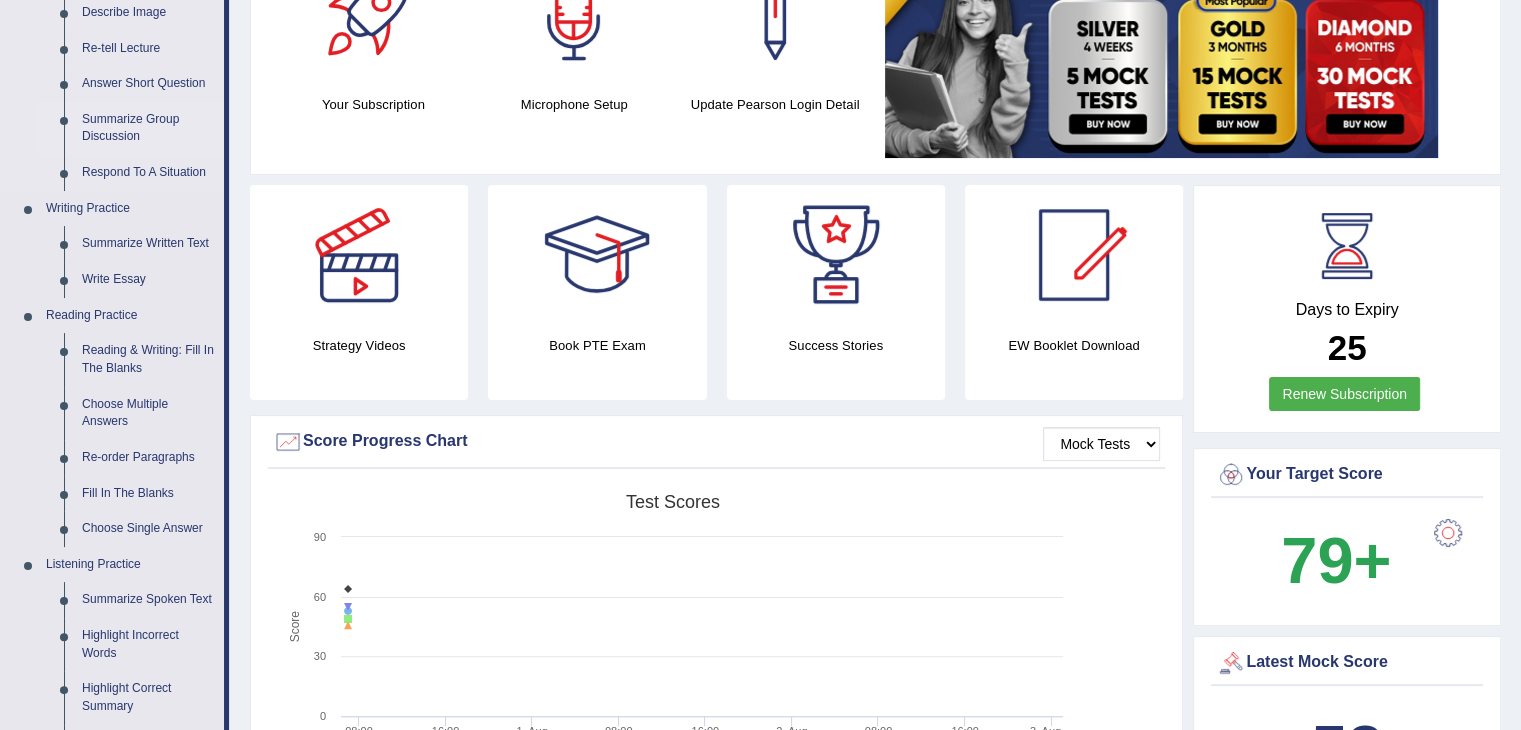 scroll, scrollTop: 324, scrollLeft: 0, axis: vertical 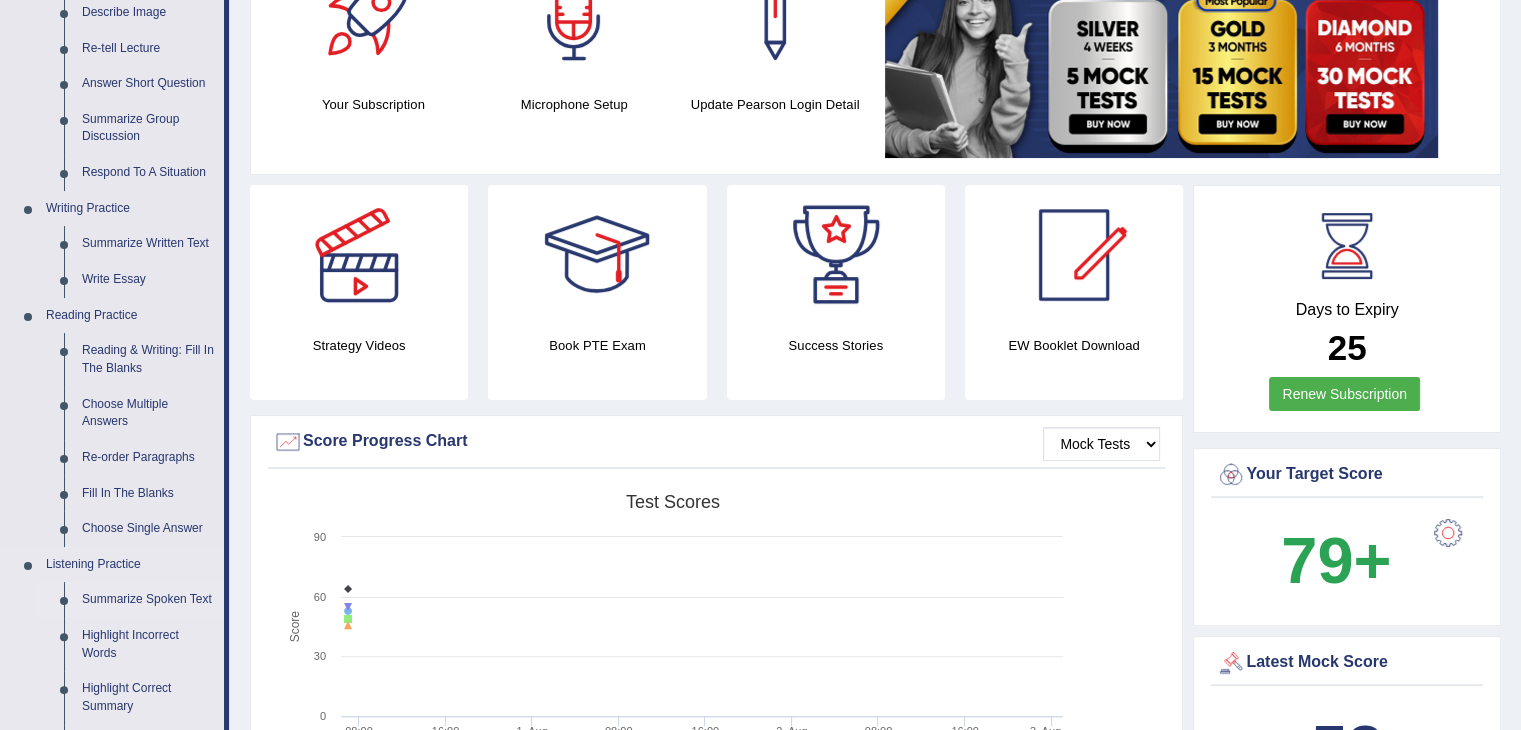 click on "Summarize Spoken Text" at bounding box center [148, 600] 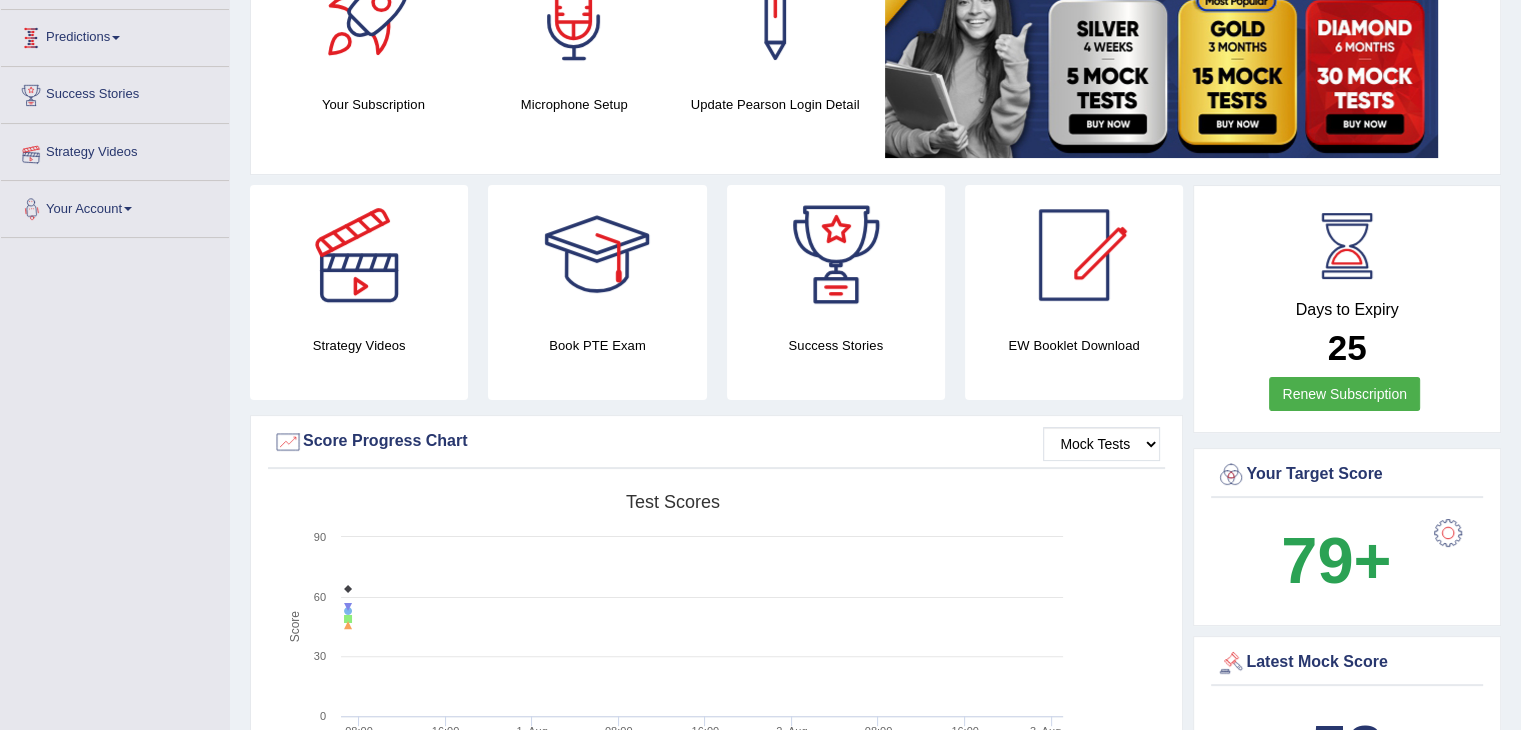 scroll, scrollTop: 388, scrollLeft: 0, axis: vertical 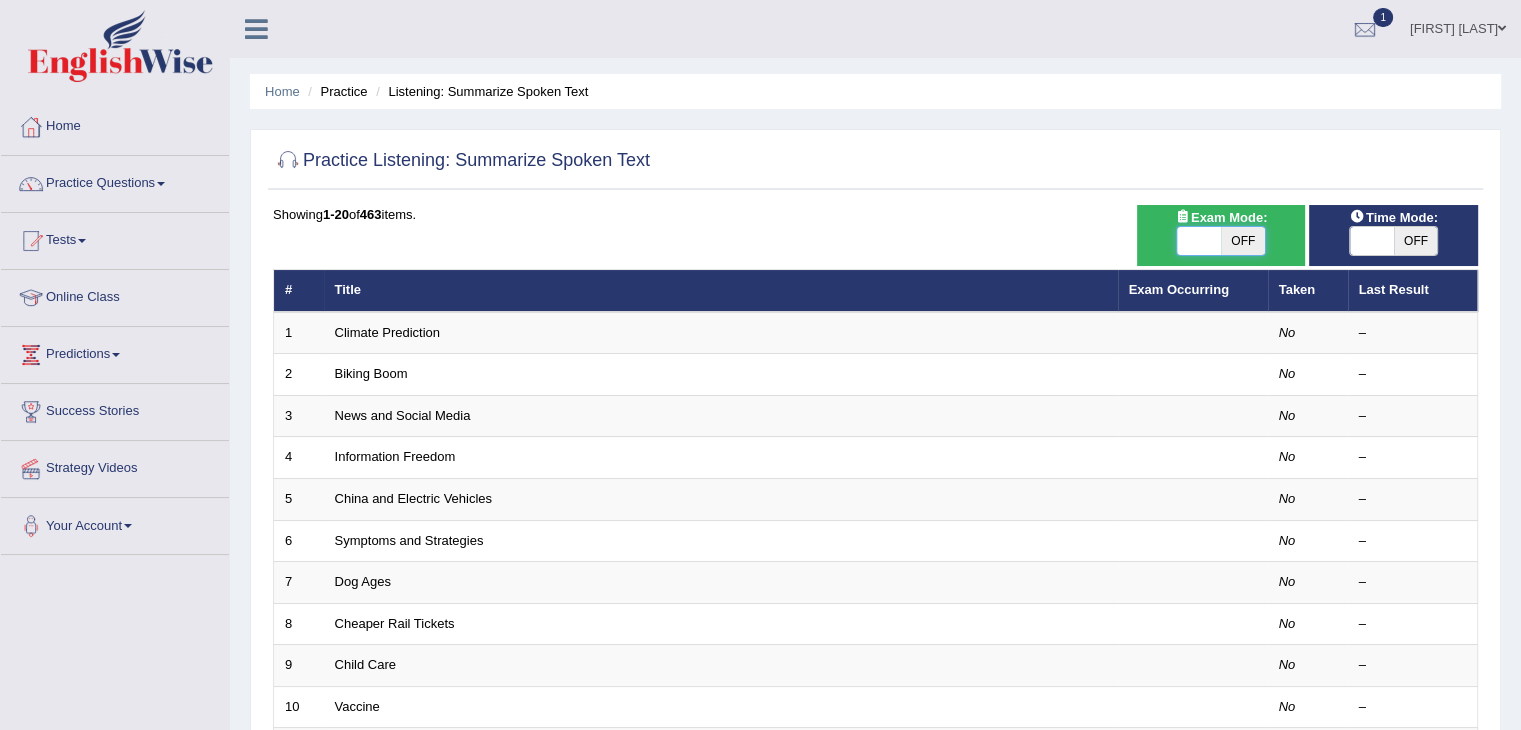 click at bounding box center (1199, 241) 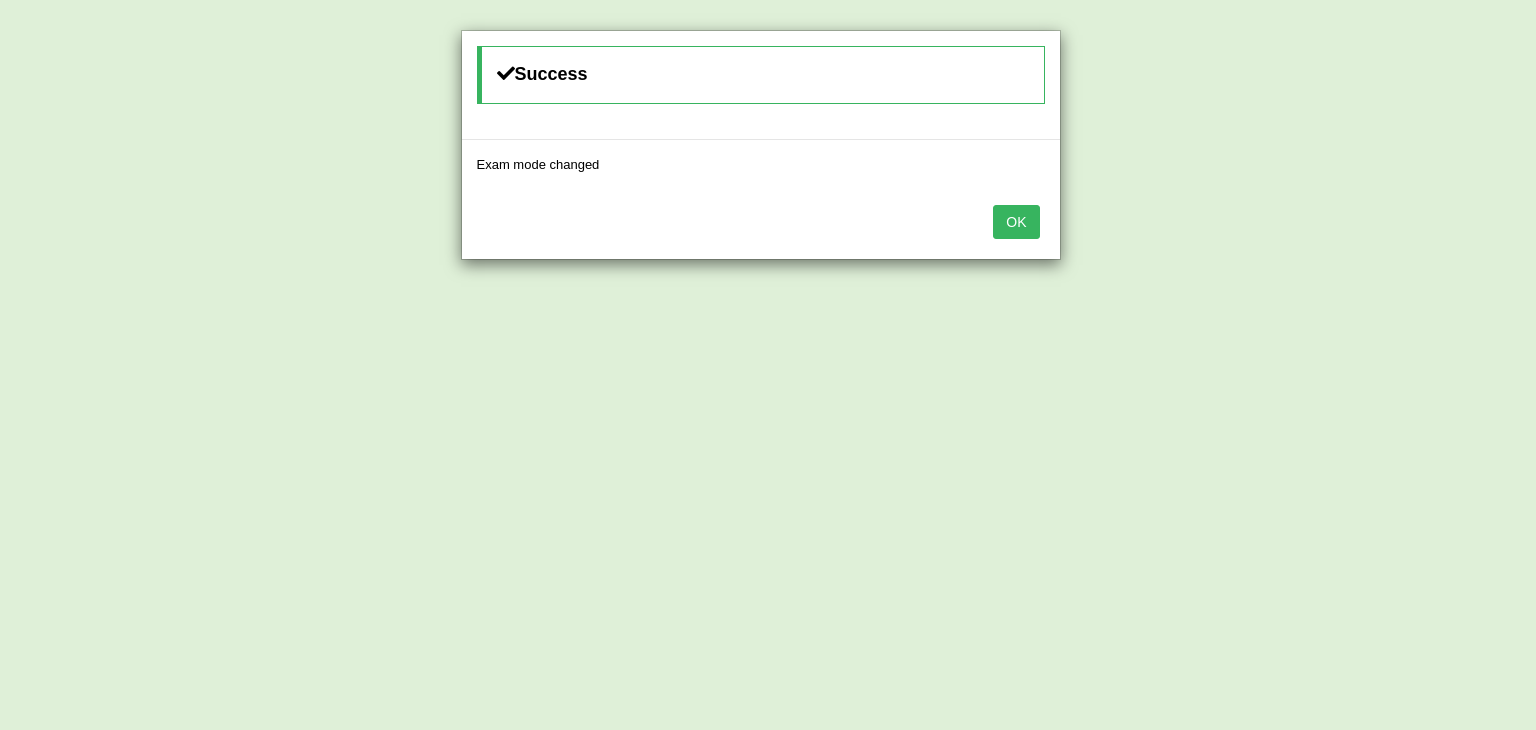 click on "OK" at bounding box center [1016, 222] 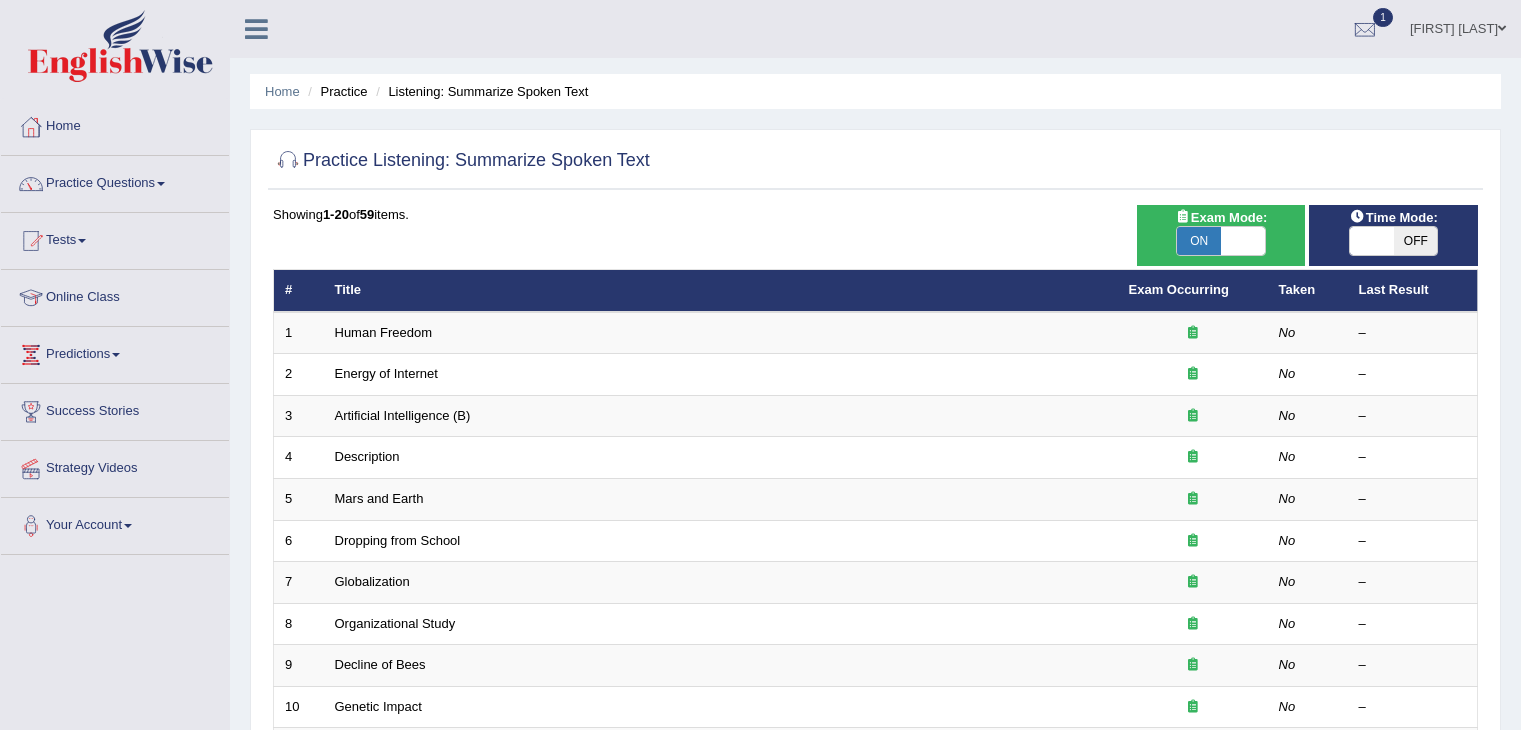 scroll, scrollTop: 392, scrollLeft: 0, axis: vertical 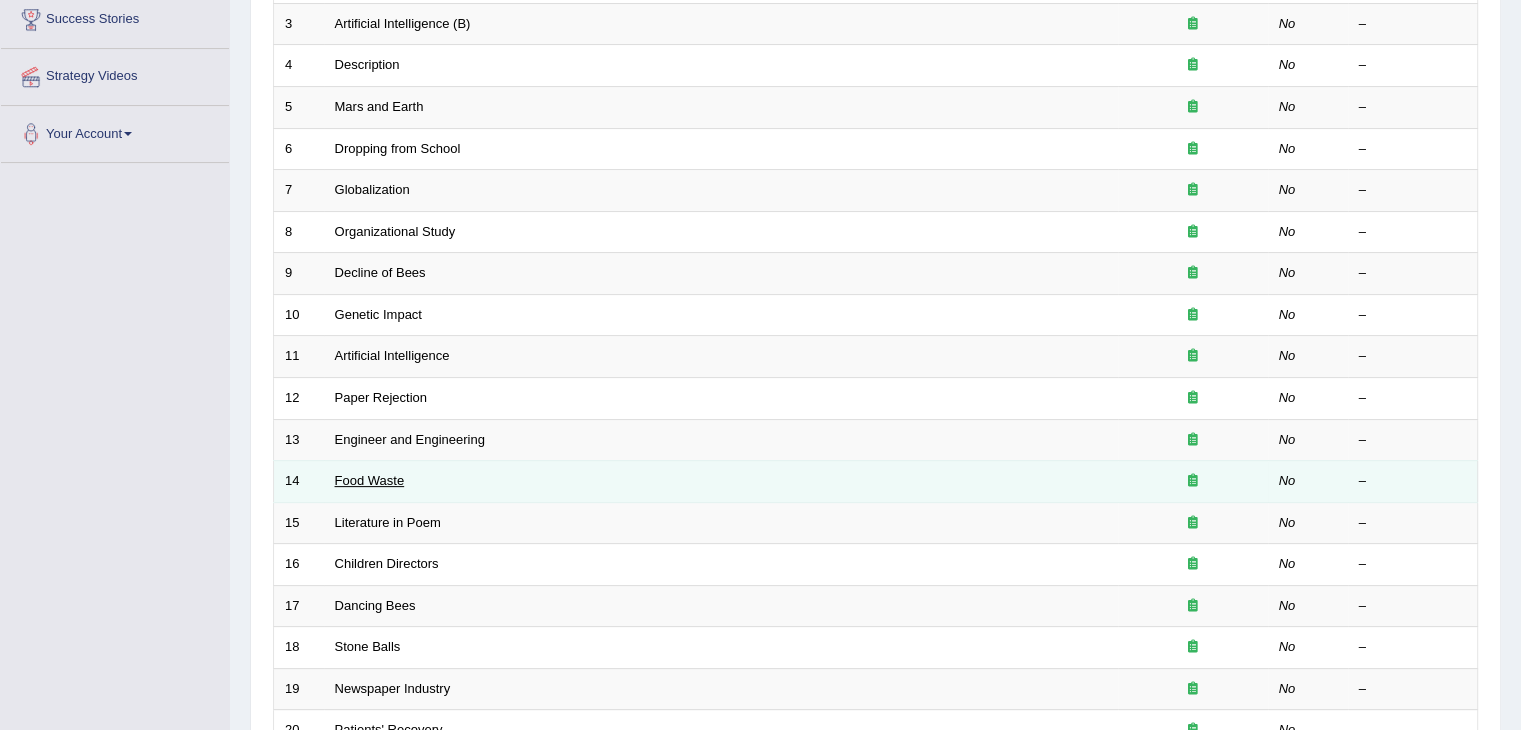 click on "Food Waste" at bounding box center (370, 480) 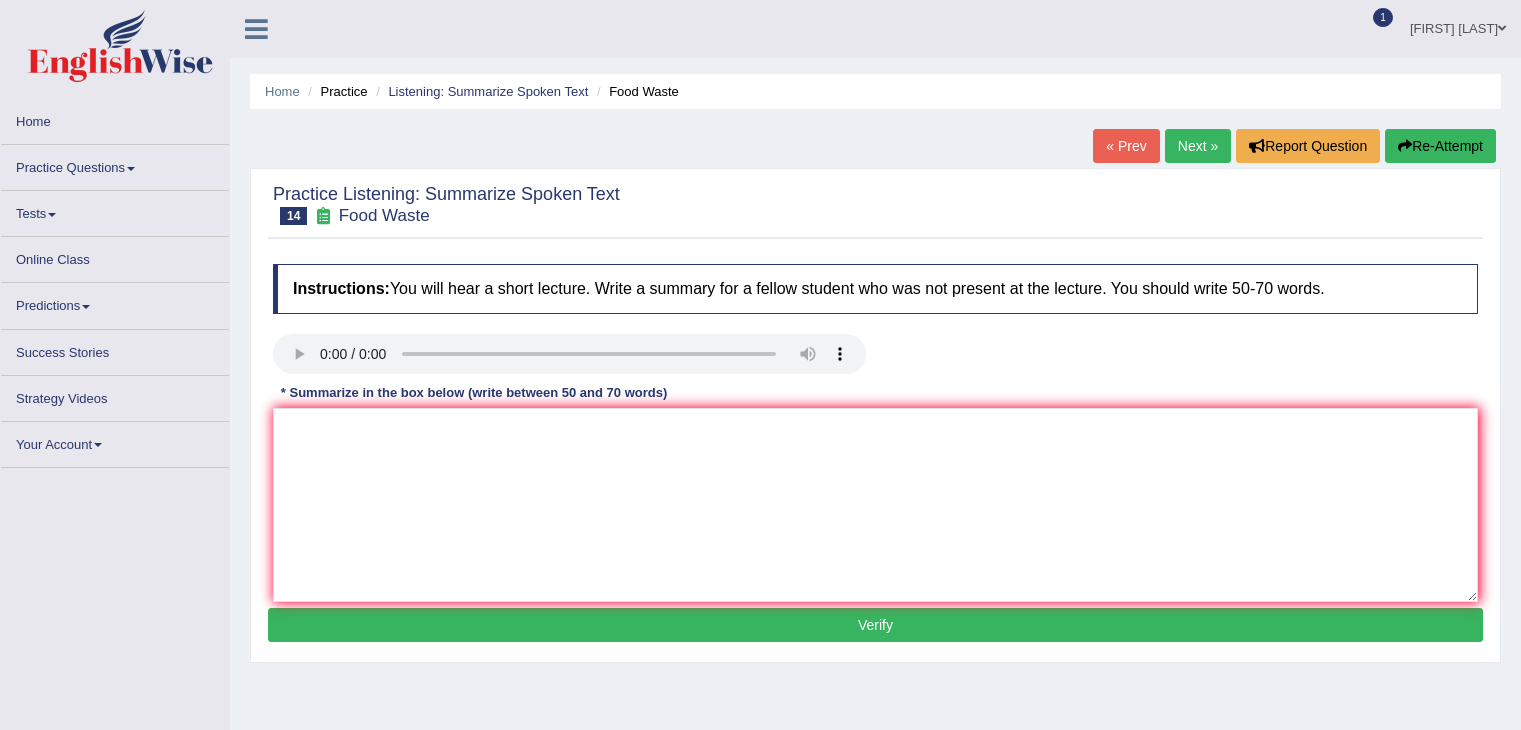 scroll, scrollTop: 0, scrollLeft: 0, axis: both 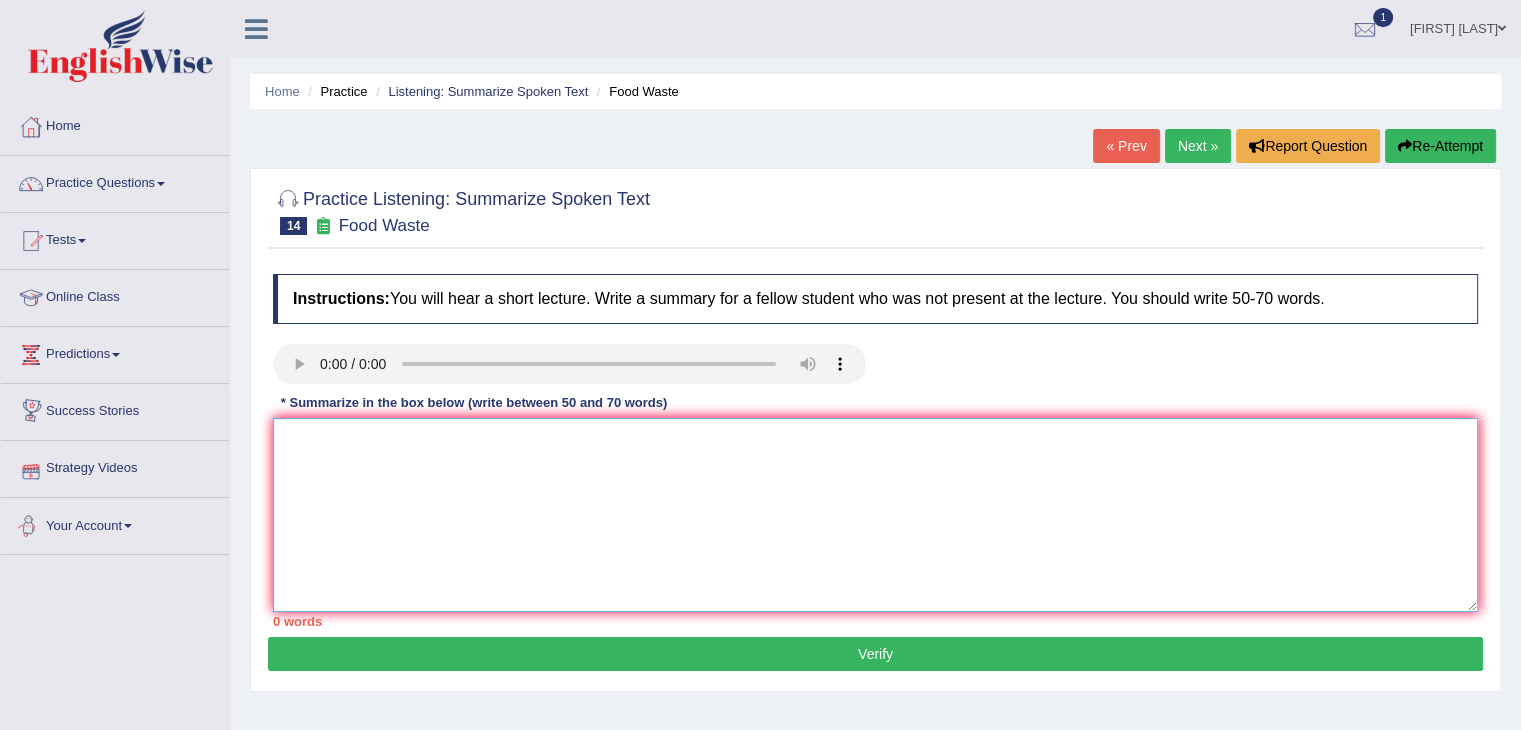 click at bounding box center (875, 515) 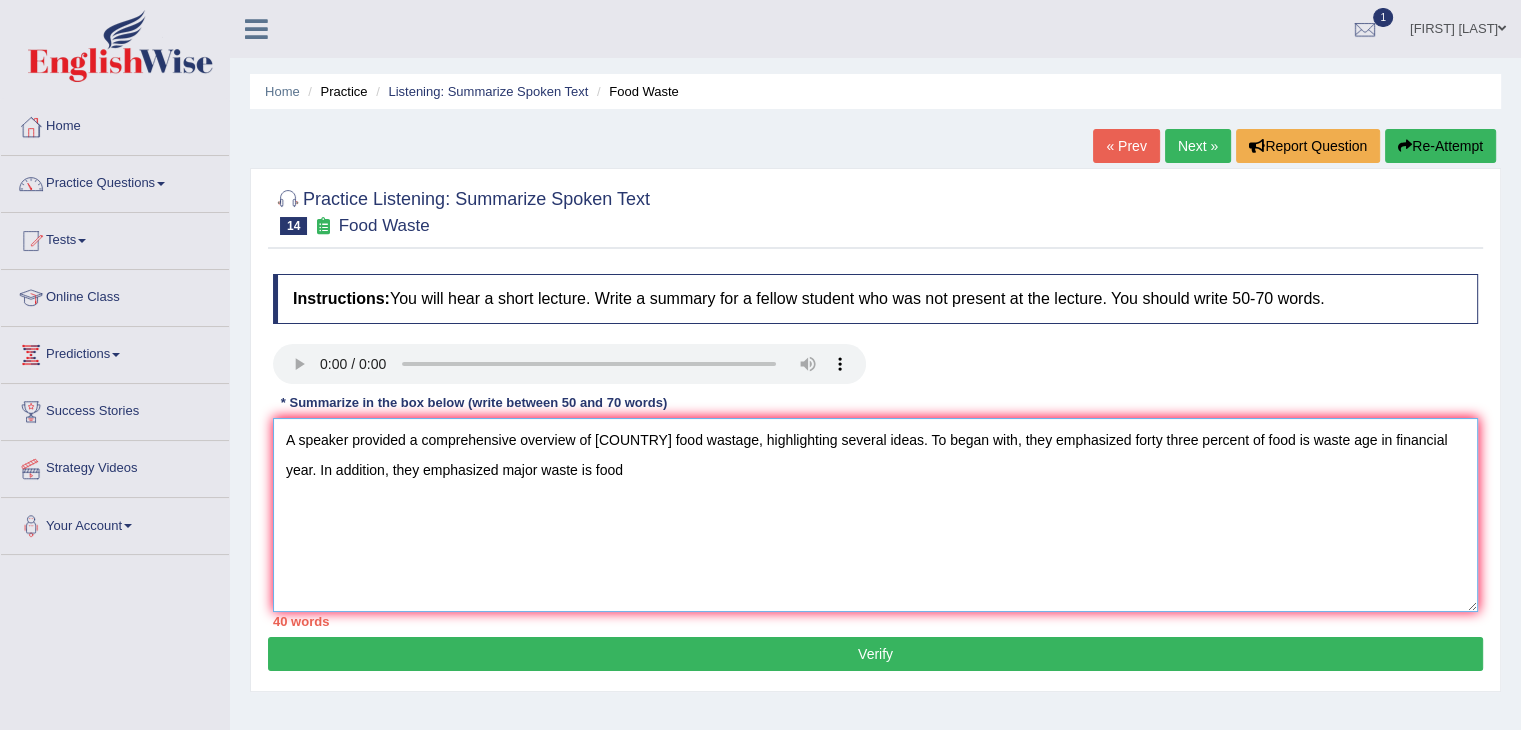 click on "A speaker provided a comprehensive overview of [COUNTRY] food wastage, highlighting several ideas. To began with, they emphasized forty three percent of food is waste age in financial year. In addition, they emphasized major waste is food" at bounding box center (875, 515) 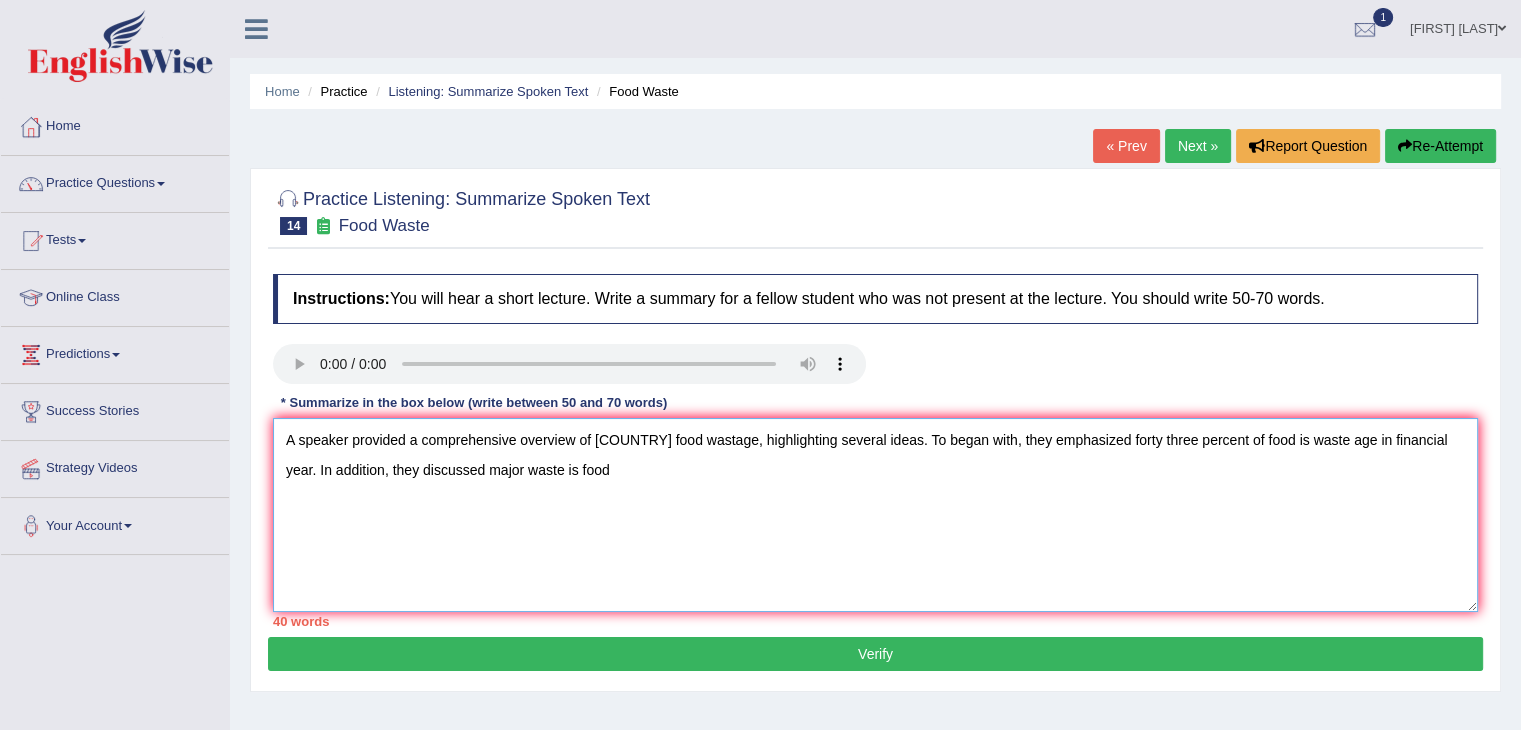 click on "A speaker provided a comprehensive overview of [COUNTRY] food wastage, highlighting several ideas. To began with, they emphasized forty three percent of food is waste age in financial year. In addition, they discussed major waste is food" at bounding box center (875, 515) 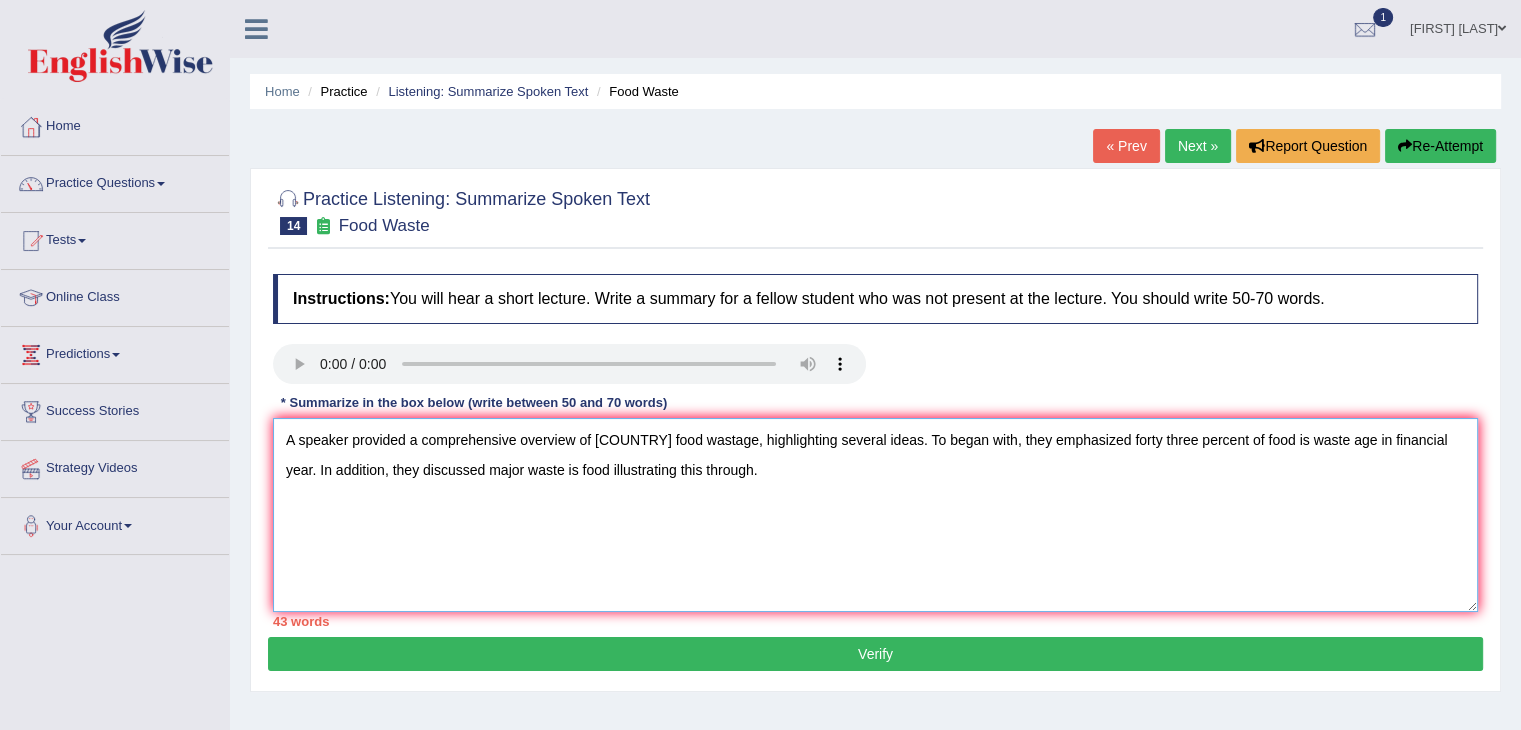 click on "A speaker provided a comprehensive overview of [COUNTRY] food wastage, highlighting several ideas. To began with, they emphasized forty three percent of food is waste age in financial year. In addition, they discussed major waste is food illustrating this through." at bounding box center [875, 515] 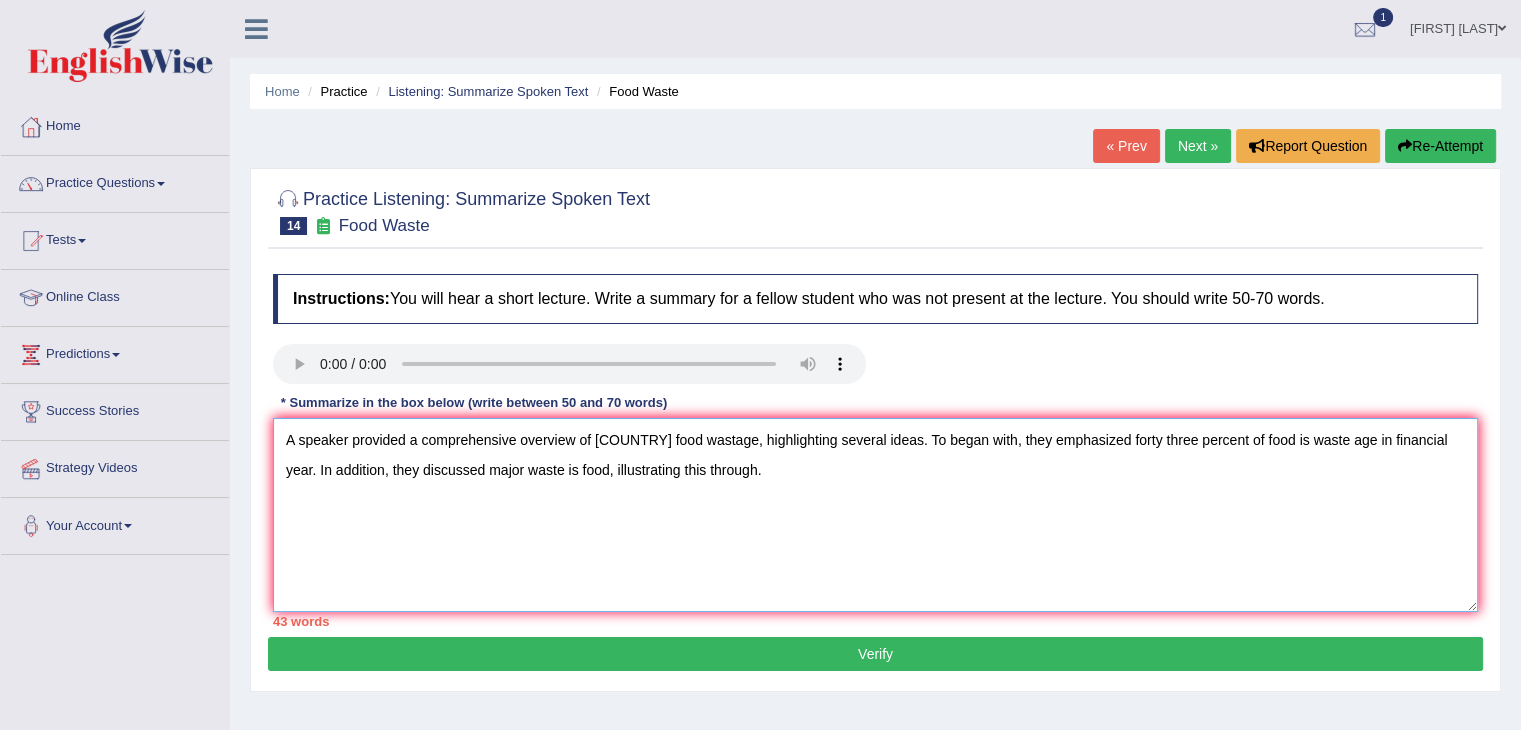 click on "A speaker provided a comprehensive overview of United States of America food wastage, highlighting several ideas. To began with, they emphasized forty three percent of food is waste age in financial year. In addition, they discussed major waste is food, illustrating this through." at bounding box center (875, 515) 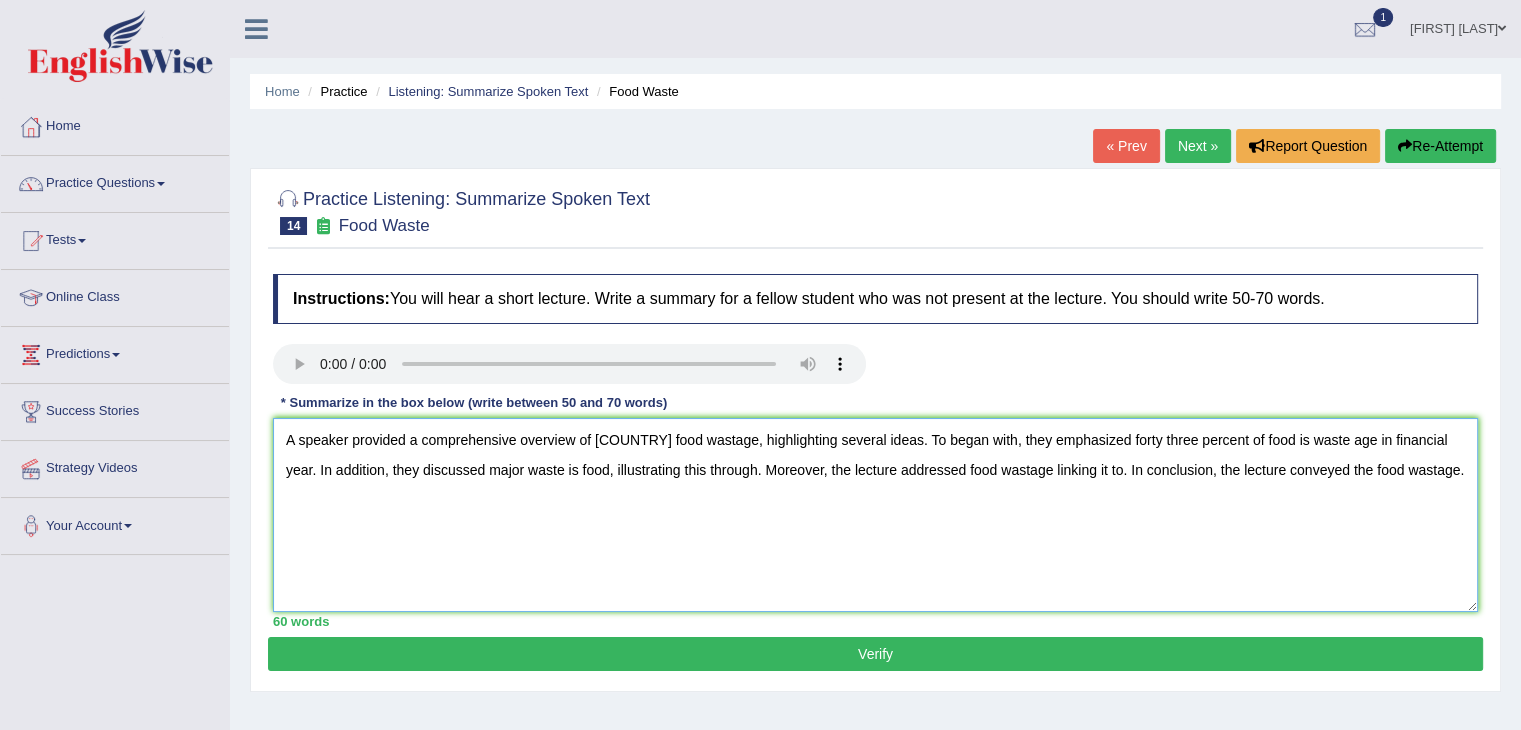 type on "A speaker provided a comprehensive overview of United States of America food wastage, highlighting several ideas. To began with, they emphasized forty three percent of food is waste age in financial year. In addition, they discussed major waste is food, illustrating this through. Moreover, the lecture addressed food wastage linking it to. In conclusion, the lecture conveyed the food wastage." 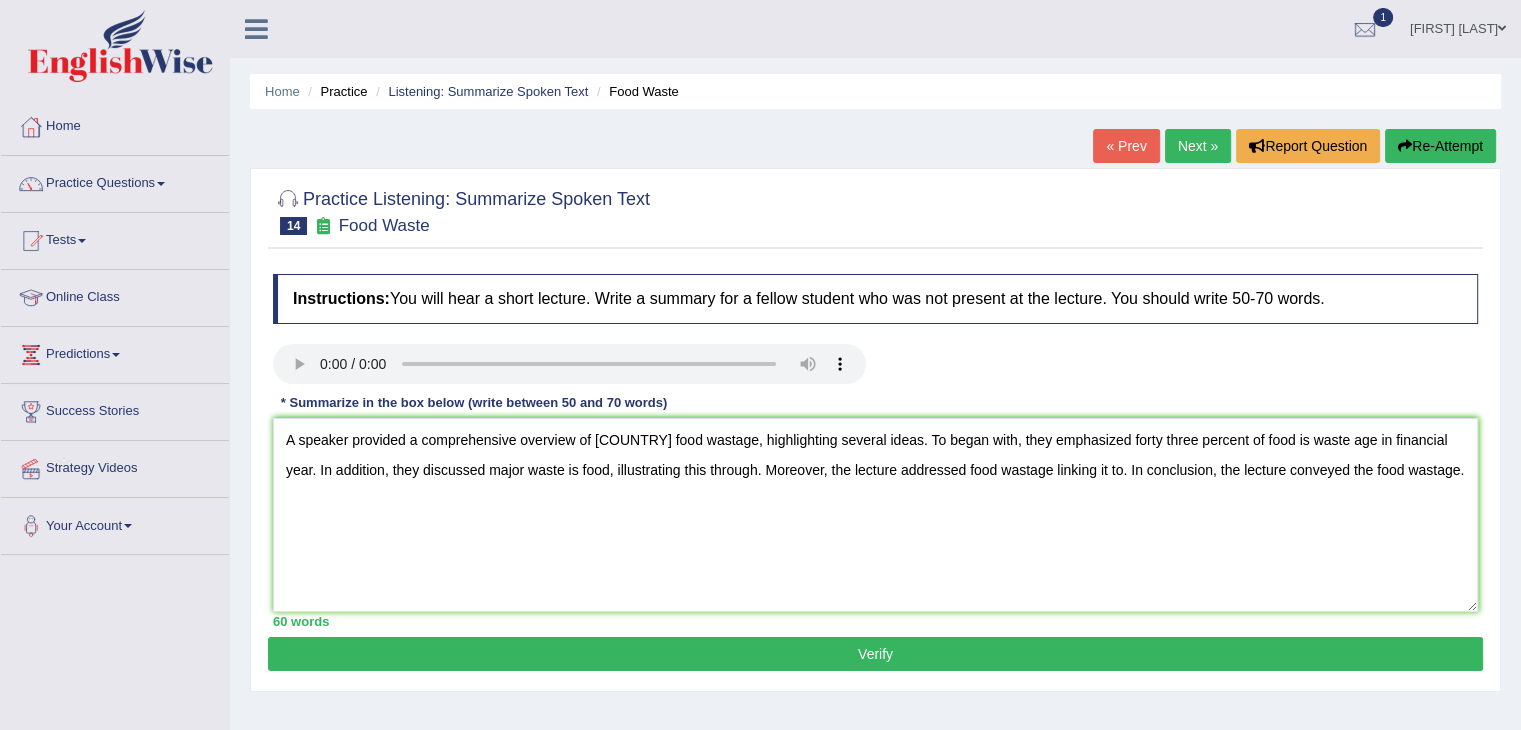 click on "Verify" at bounding box center [875, 654] 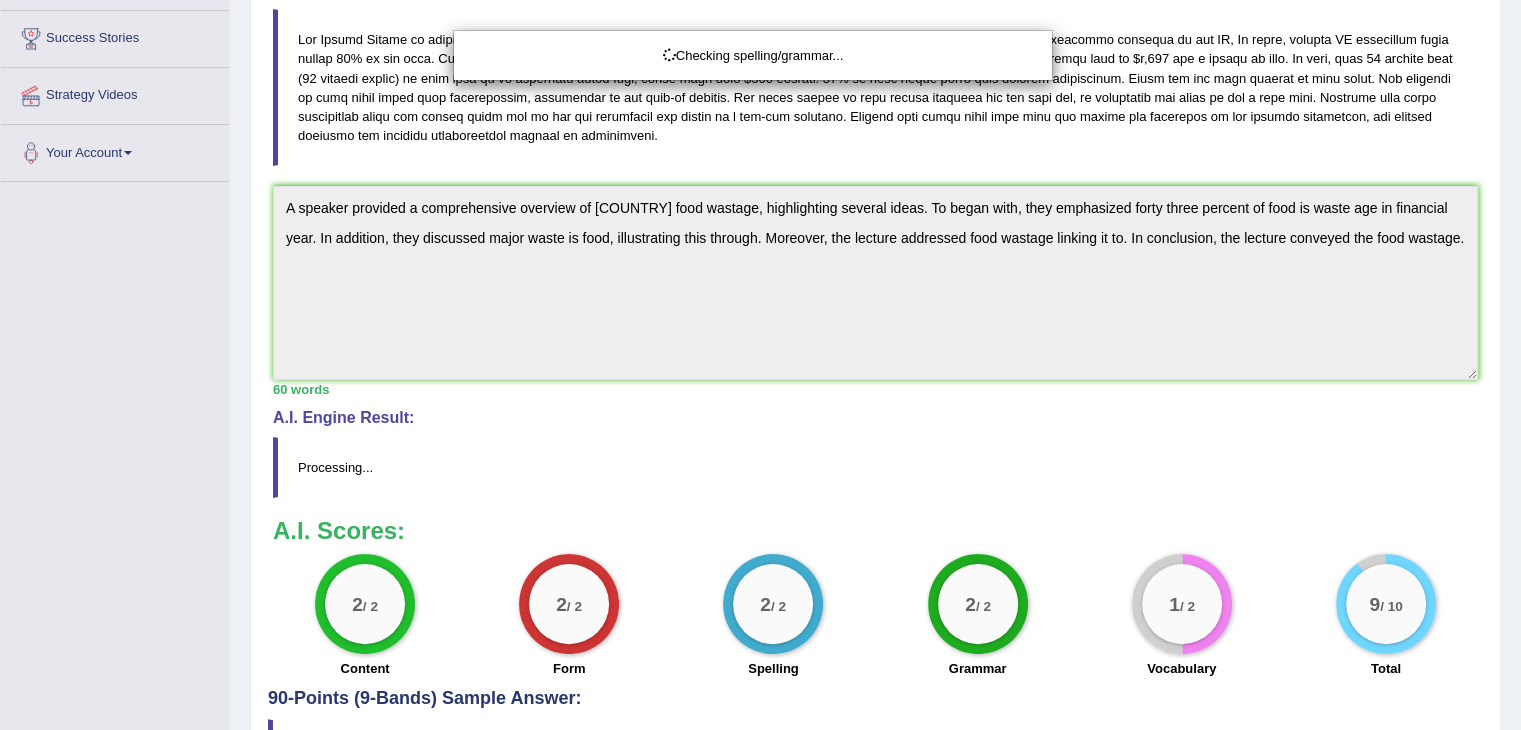 scroll, scrollTop: 374, scrollLeft: 0, axis: vertical 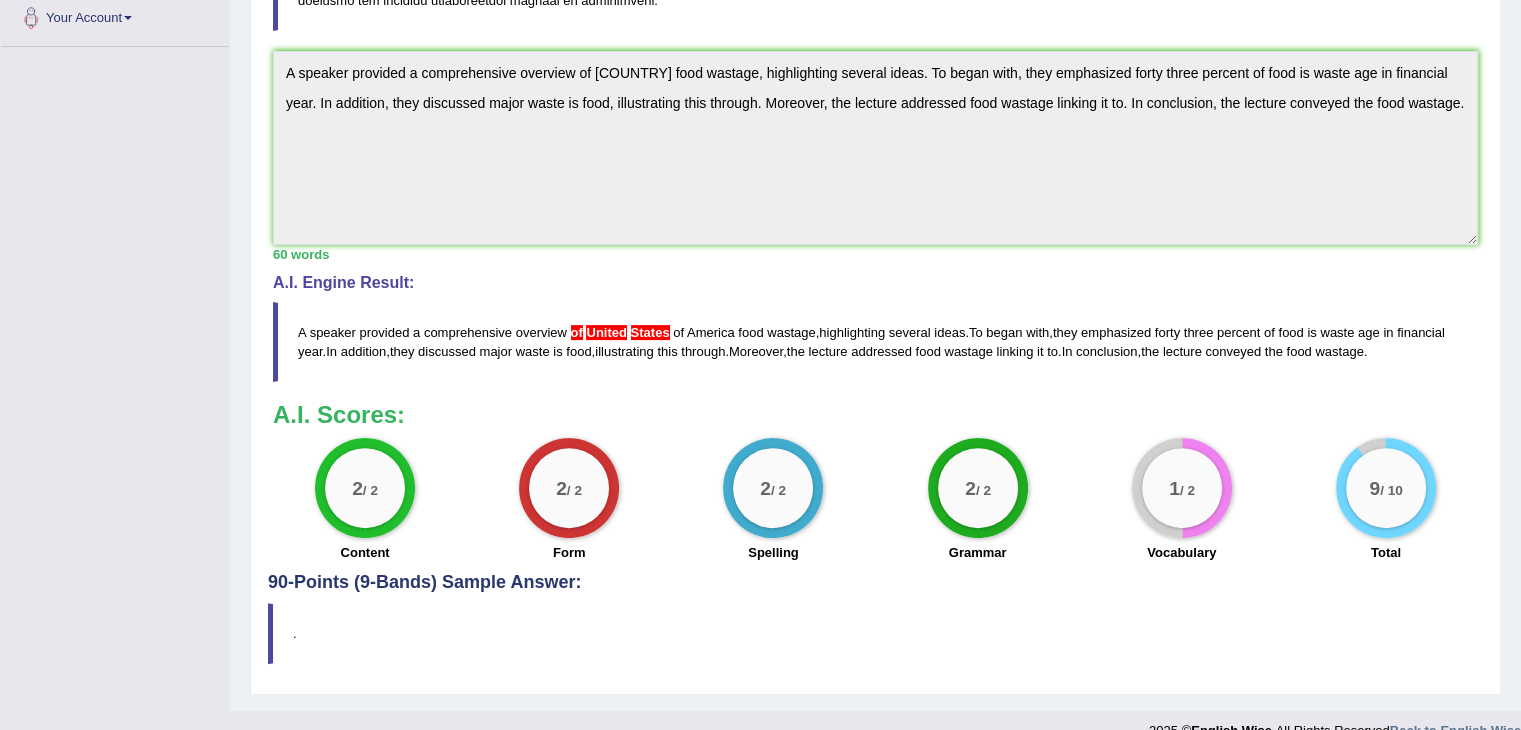 click on "." at bounding box center [875, 633] 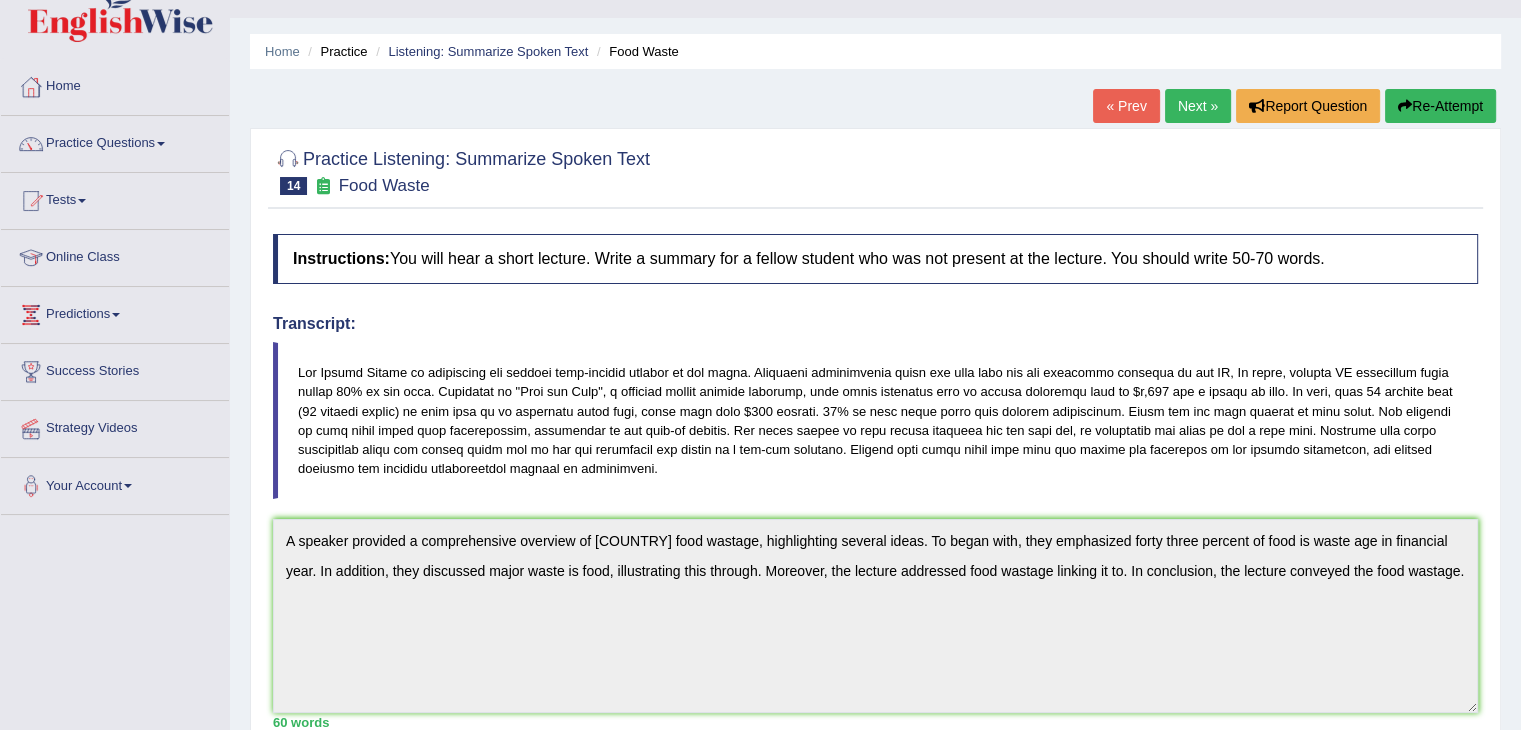 scroll, scrollTop: 36, scrollLeft: 0, axis: vertical 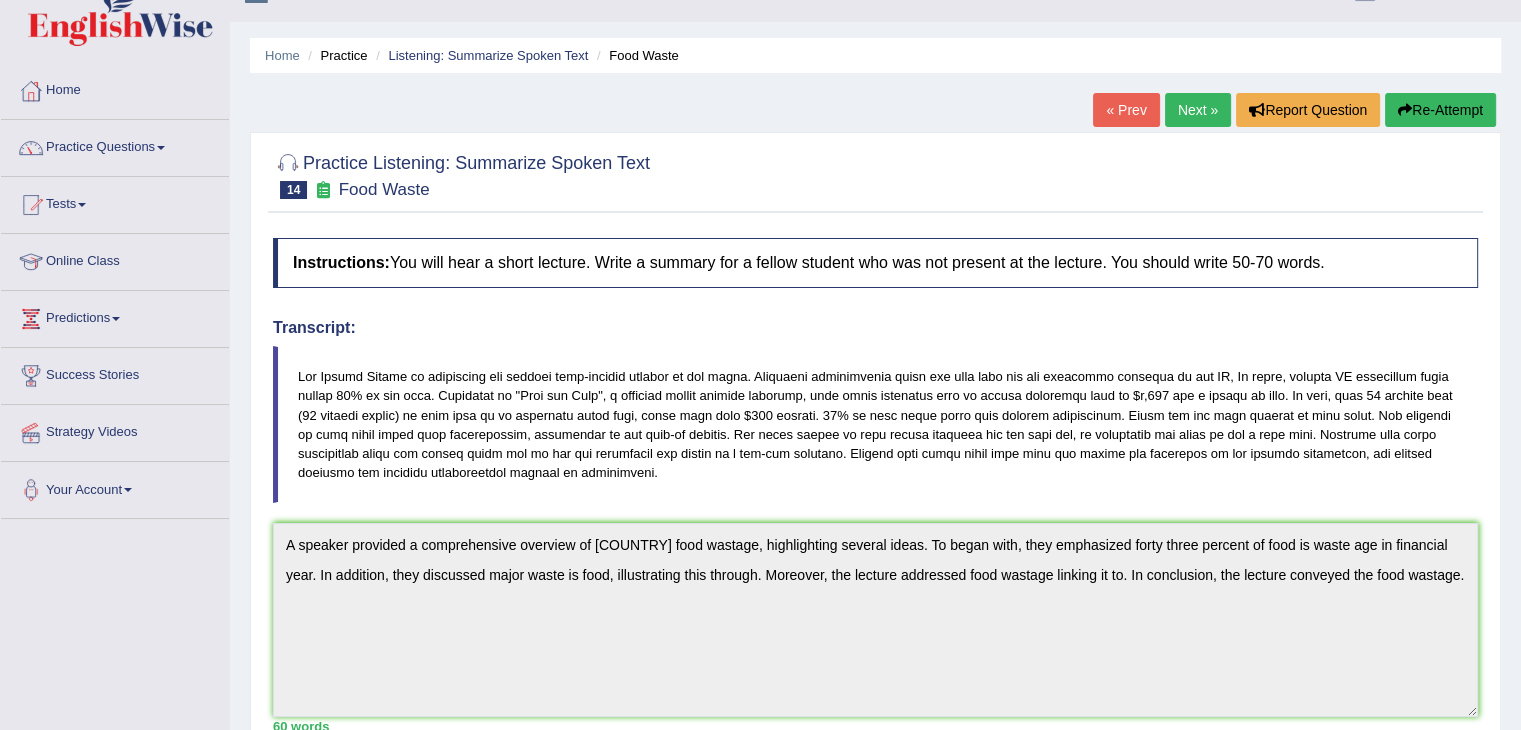click on "Next »" at bounding box center [1198, 110] 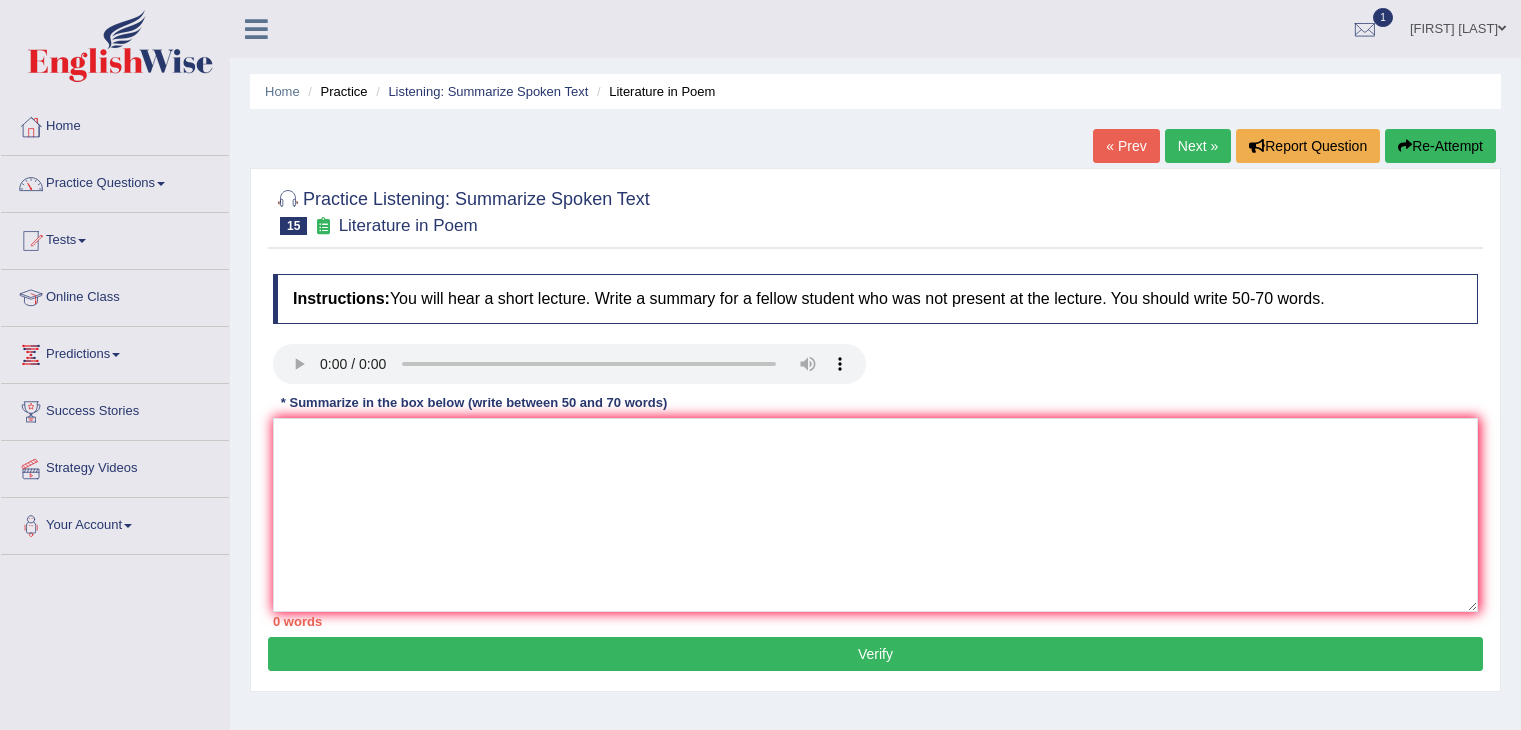 scroll, scrollTop: 0, scrollLeft: 0, axis: both 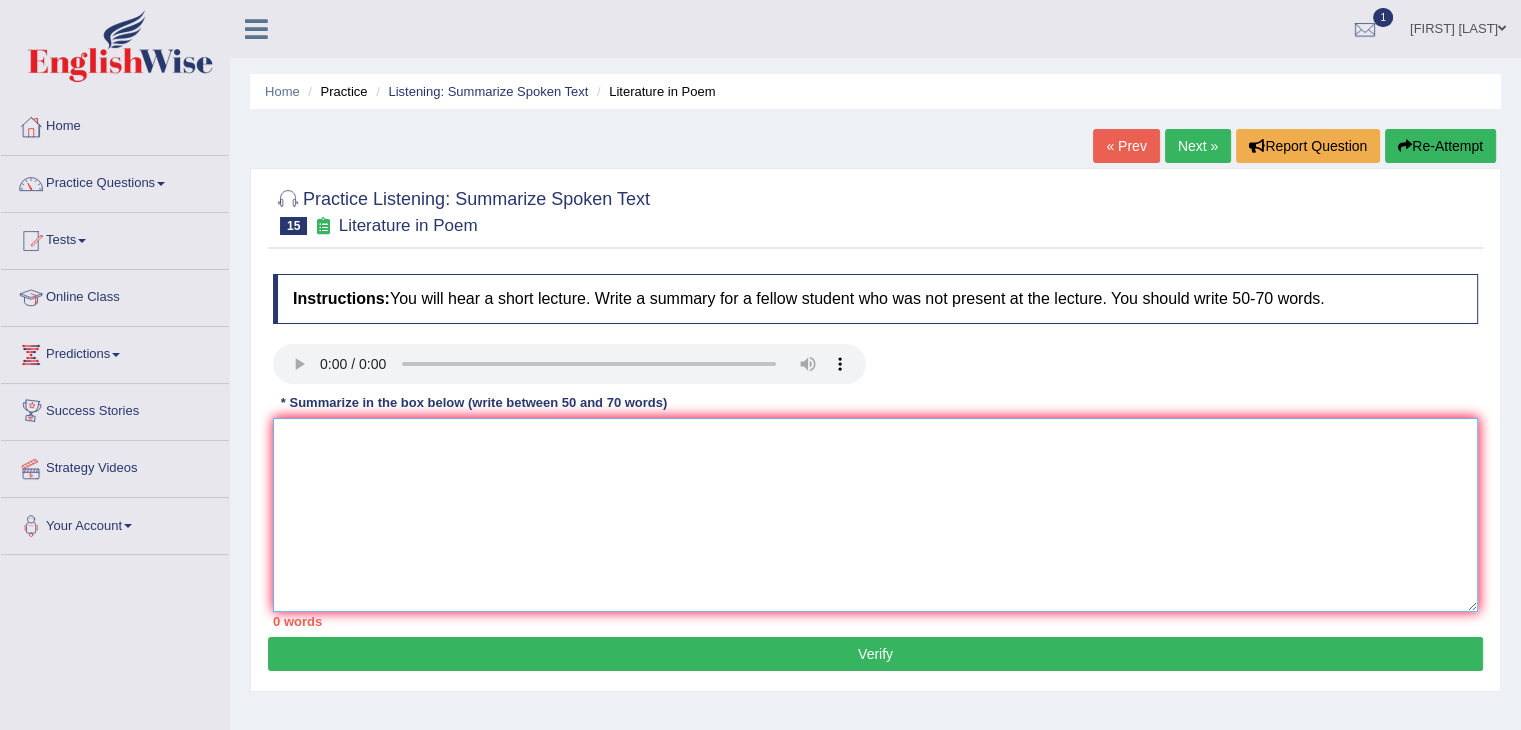 click at bounding box center [875, 515] 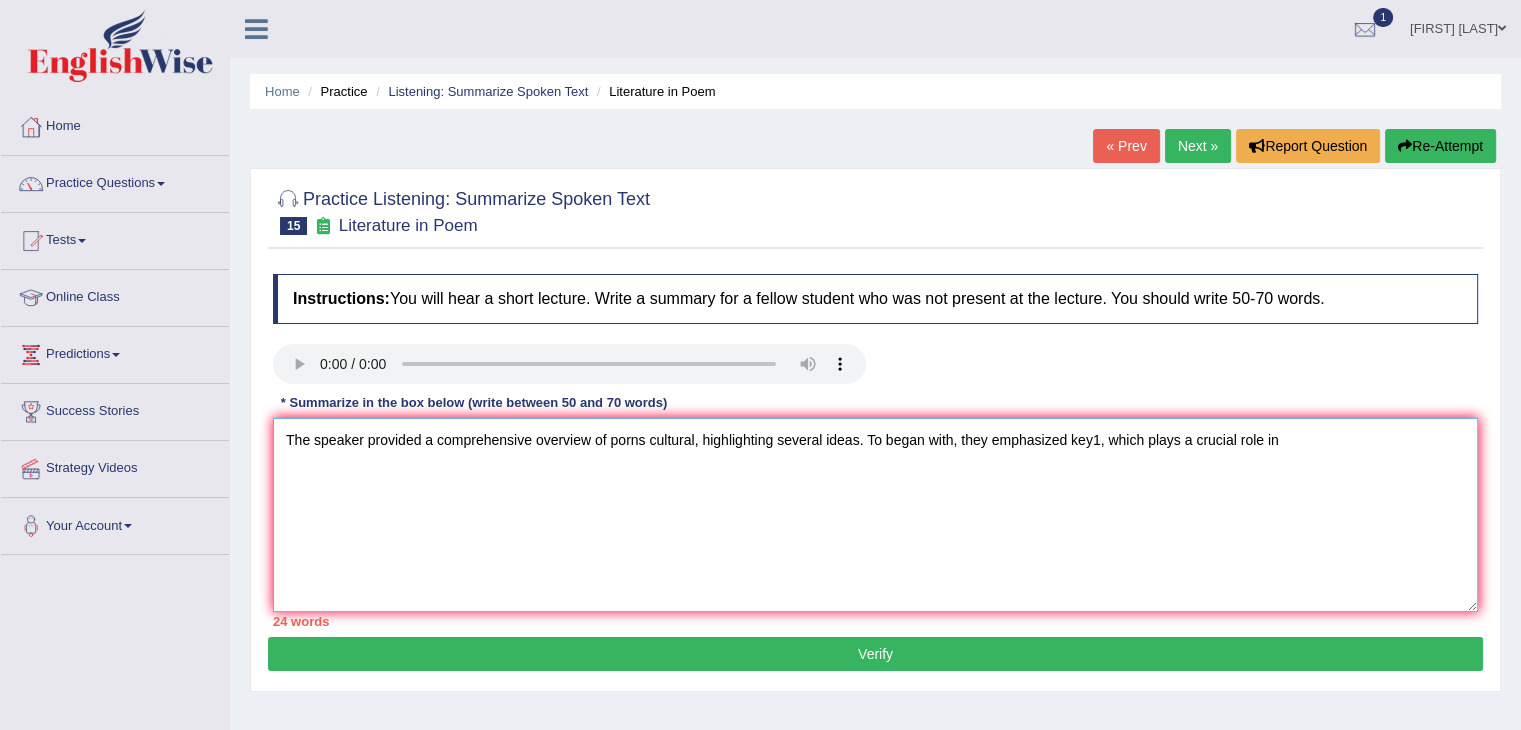 click on "The speaker provided a comprehensive overview of porns cultural, highlighting several ideas. To began with, they emphasized key1, which plays a crucial role in" at bounding box center (875, 515) 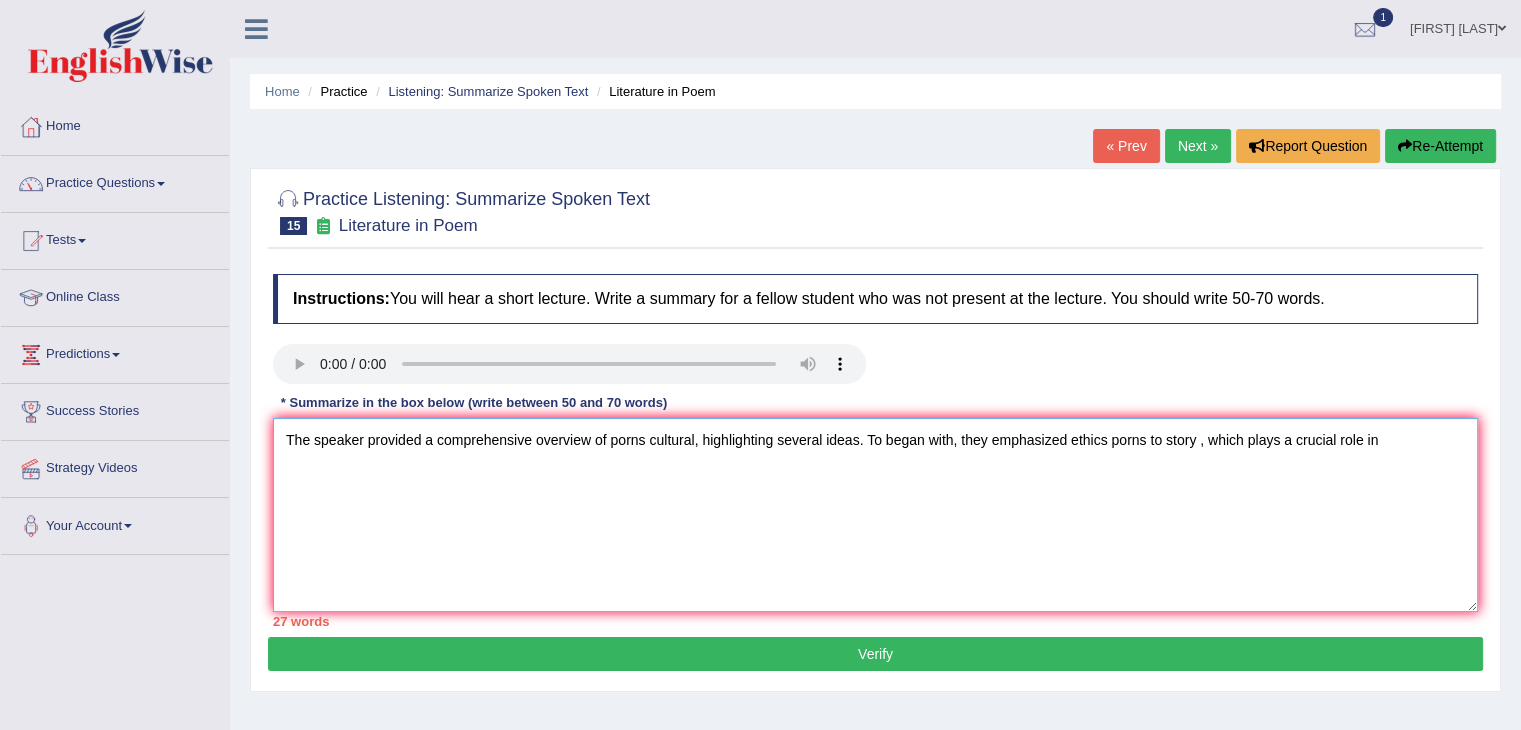 click on "The speaker provided a comprehensive overview of porns cultural, highlighting several ideas. To began with, they emphasized ethics porns to story , which plays a crucial role in" at bounding box center [875, 515] 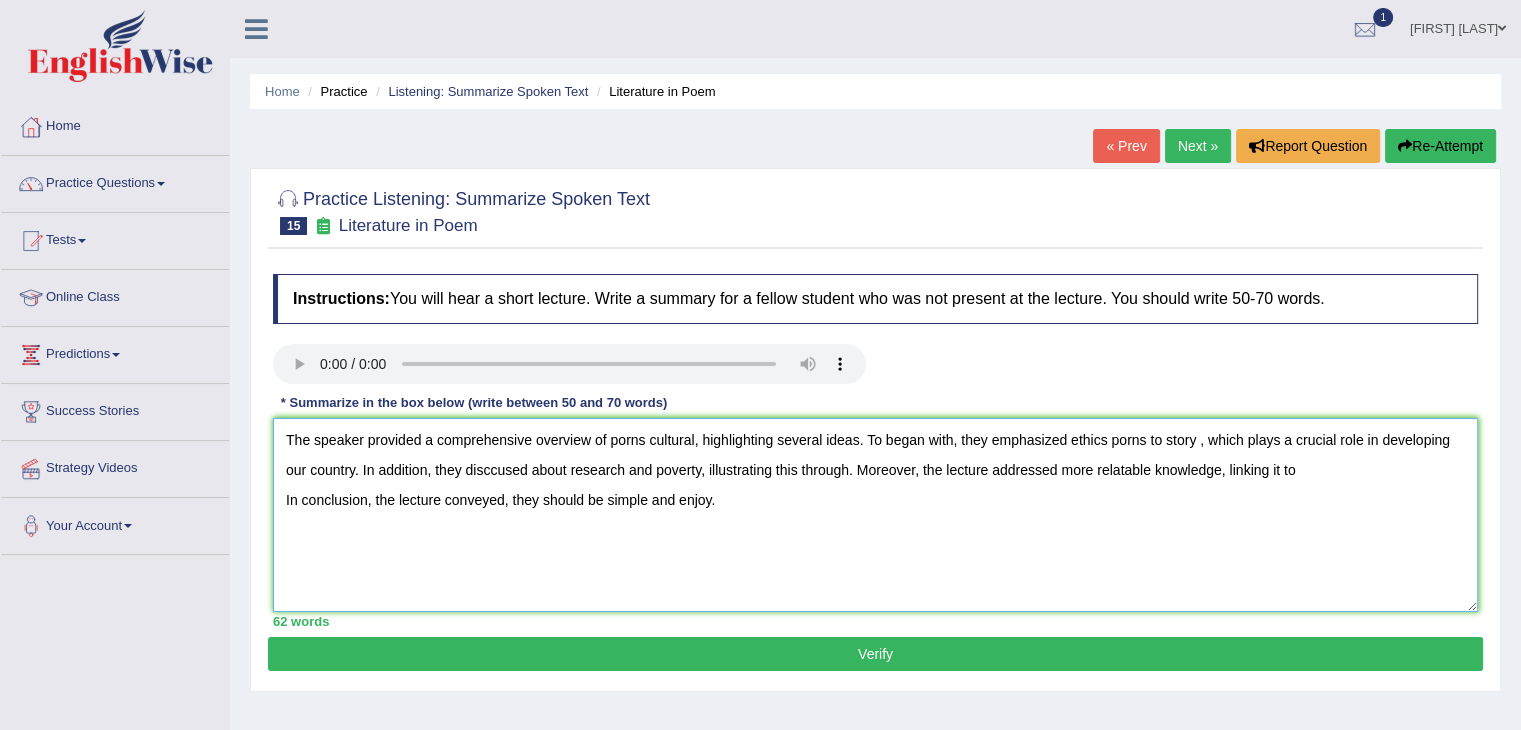 click on "The speaker provided a comprehensive overview of porns cultural, highlighting several ideas. To began with, they emphasized ethics porns to story , which plays a crucial role in developing our country. In addition, they disccused about research and poverty, illustrating this through. Moreover, the lecture addressed more relatable knowledge, linking it to
In conclusion, the lecture conveyed, they should be simple and enjoy." at bounding box center (875, 515) 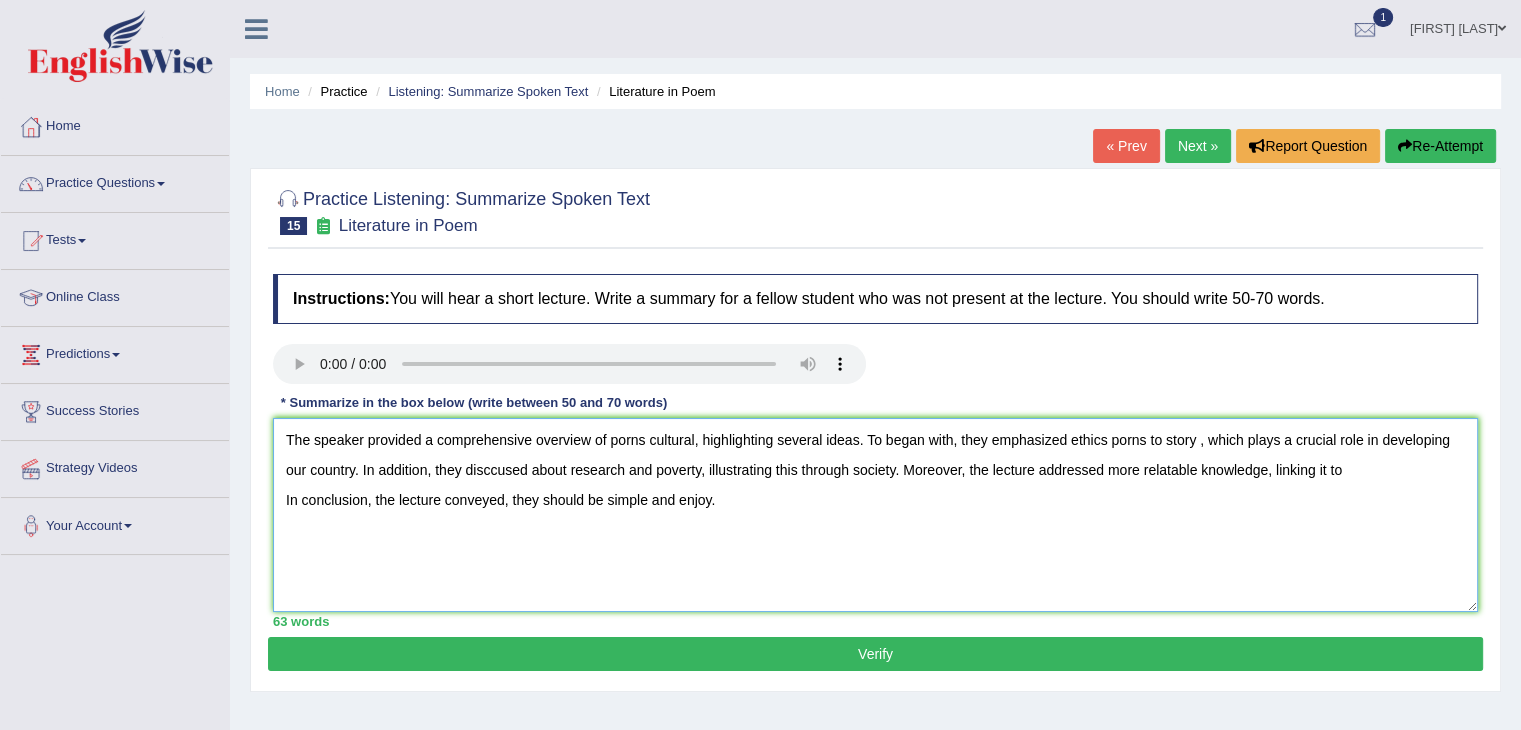 click on "The speaker provided a comprehensive overview of porns cultural, highlighting several ideas. To began with, they emphasized ethics porns to story , which plays a crucial role in developing our country. In addition, they disccused about research and poverty, illustrating this through society. Moreover, the lecture addressed more relatable knowledge, linking it to
In conclusion, the lecture conveyed, they should be simple and enjoy." at bounding box center [875, 515] 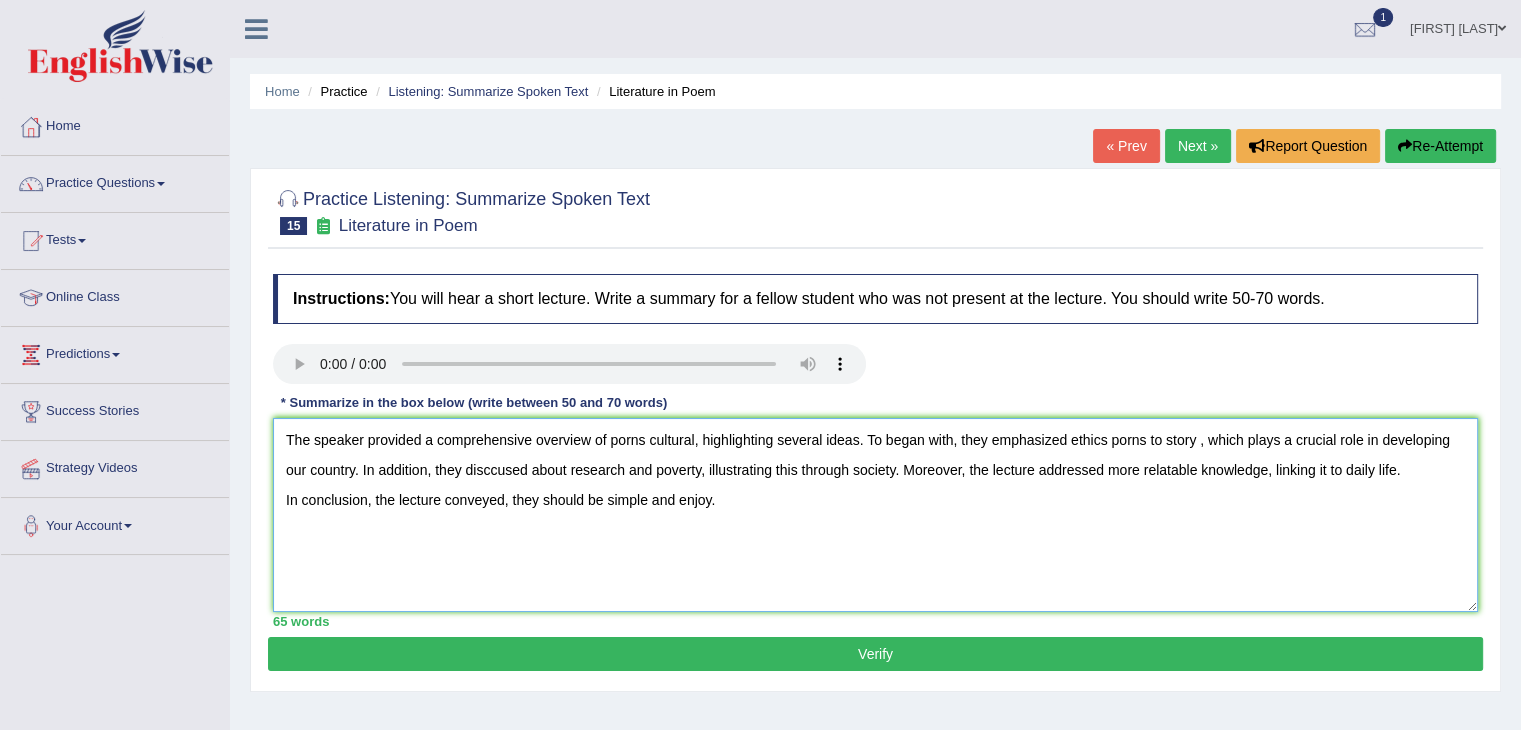 click on "The speaker provided a comprehensive overview of porns cultural, highlighting several ideas. To began with, they emphasized ethics porns to story , which plays a crucial role in developing our country. In addition, they disccused about research and poverty, illustrating this through society. Moreover, the lecture addressed more relatable knowledge, linking it to daily life.
In conclusion, the lecture conveyed, they should be simple and enjoy." at bounding box center (875, 515) 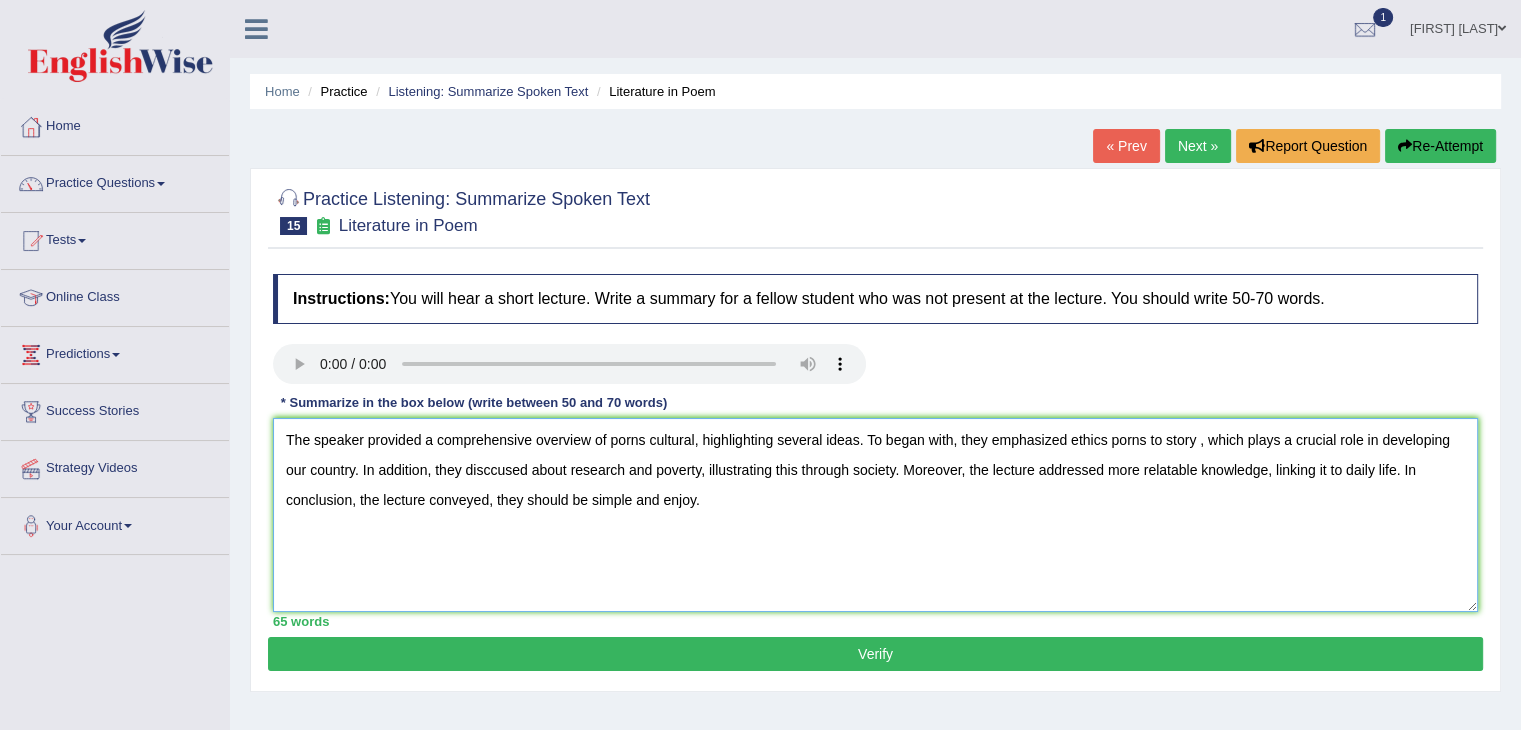 type on "The speaker provided a comprehensive overview of porns cultural, highlighting several ideas. To began with, they emphasized ethics porns to story , which plays a crucial role in developing our country. In addition, they disccused about research and poverty, illustrating this through society. Moreover, the lecture addressed more relatable knowledge, linking it to daily life. In conclusion, the lecture conveyed, they should be simple and enjoy." 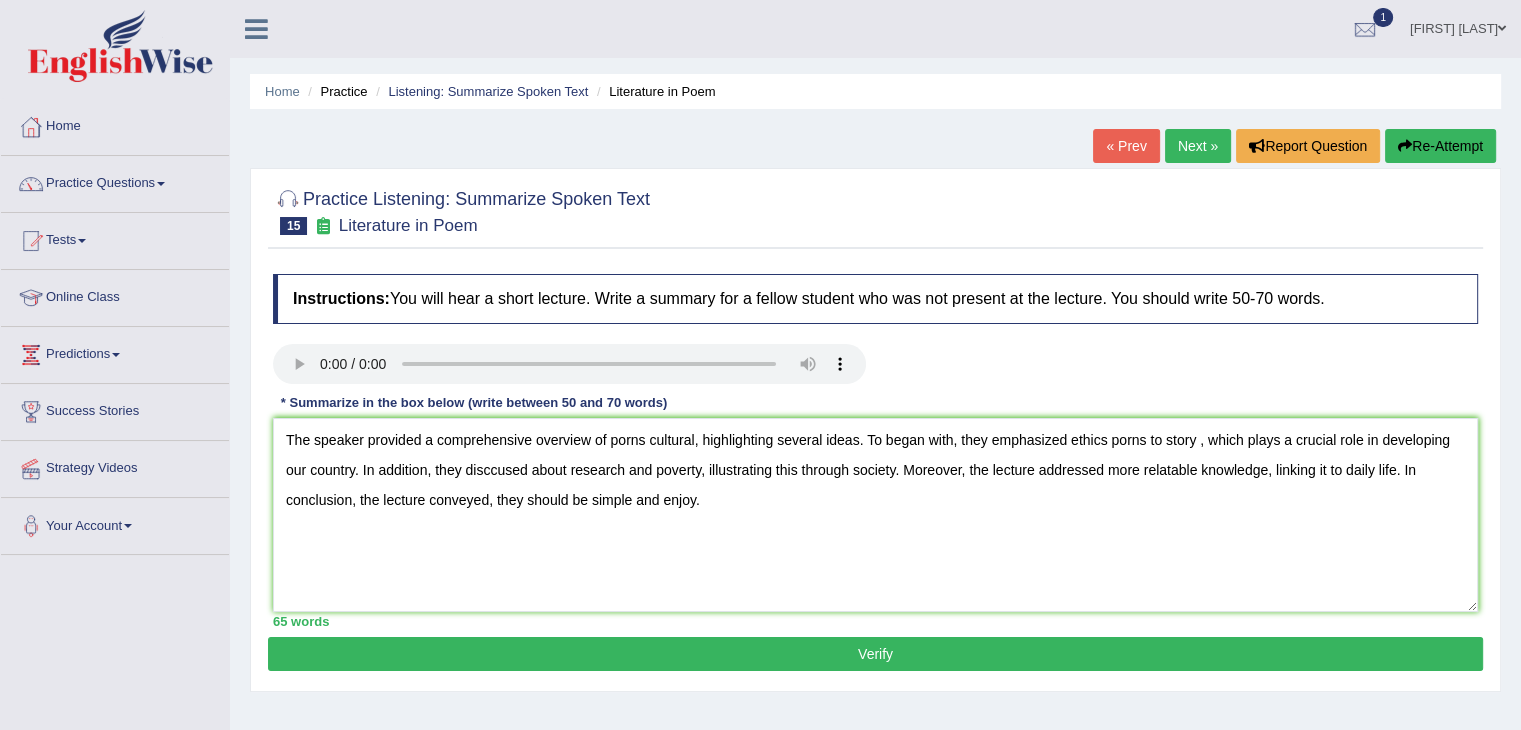 click on "Verify" at bounding box center [875, 654] 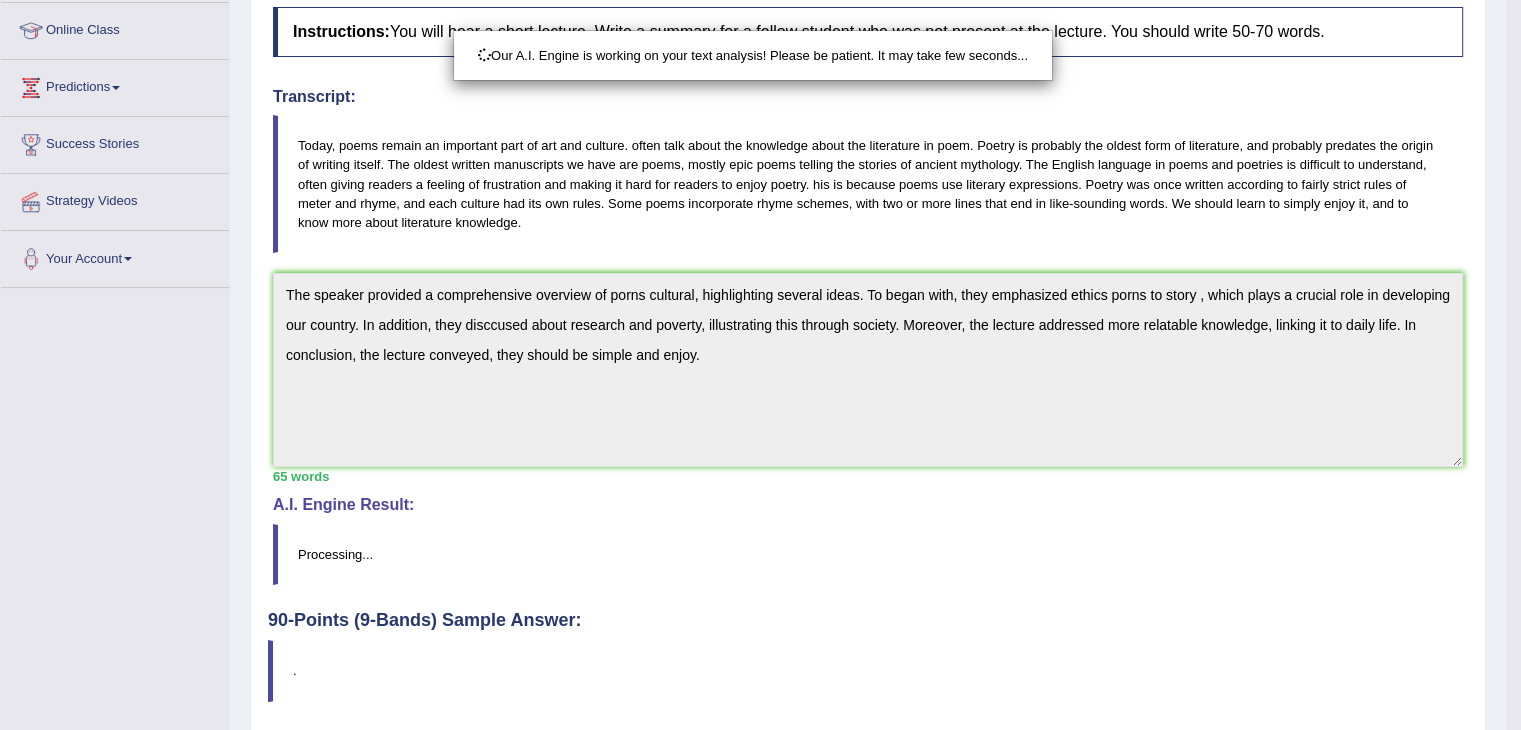 scroll, scrollTop: 308, scrollLeft: 0, axis: vertical 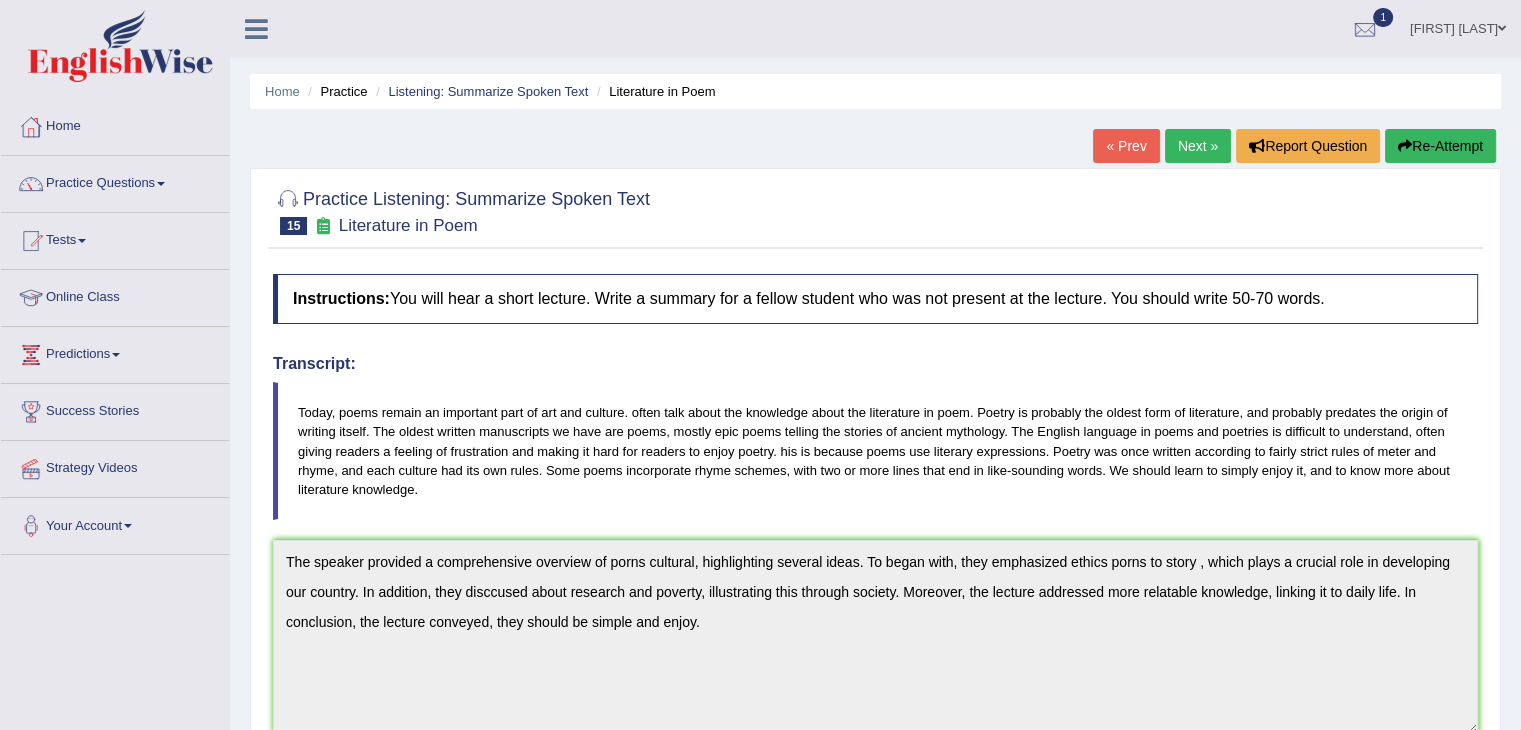 click on "Next »" at bounding box center (1198, 146) 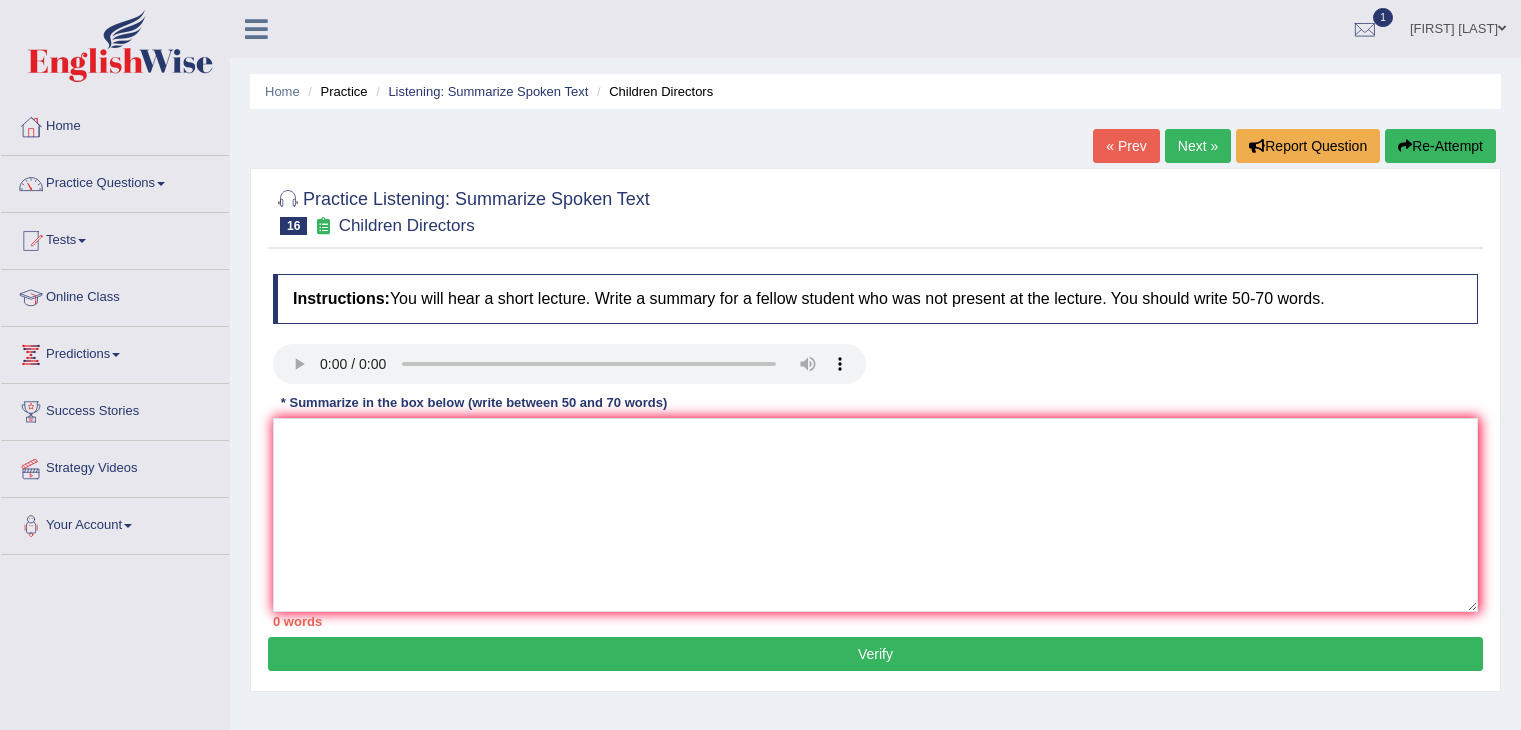 scroll, scrollTop: 0, scrollLeft: 0, axis: both 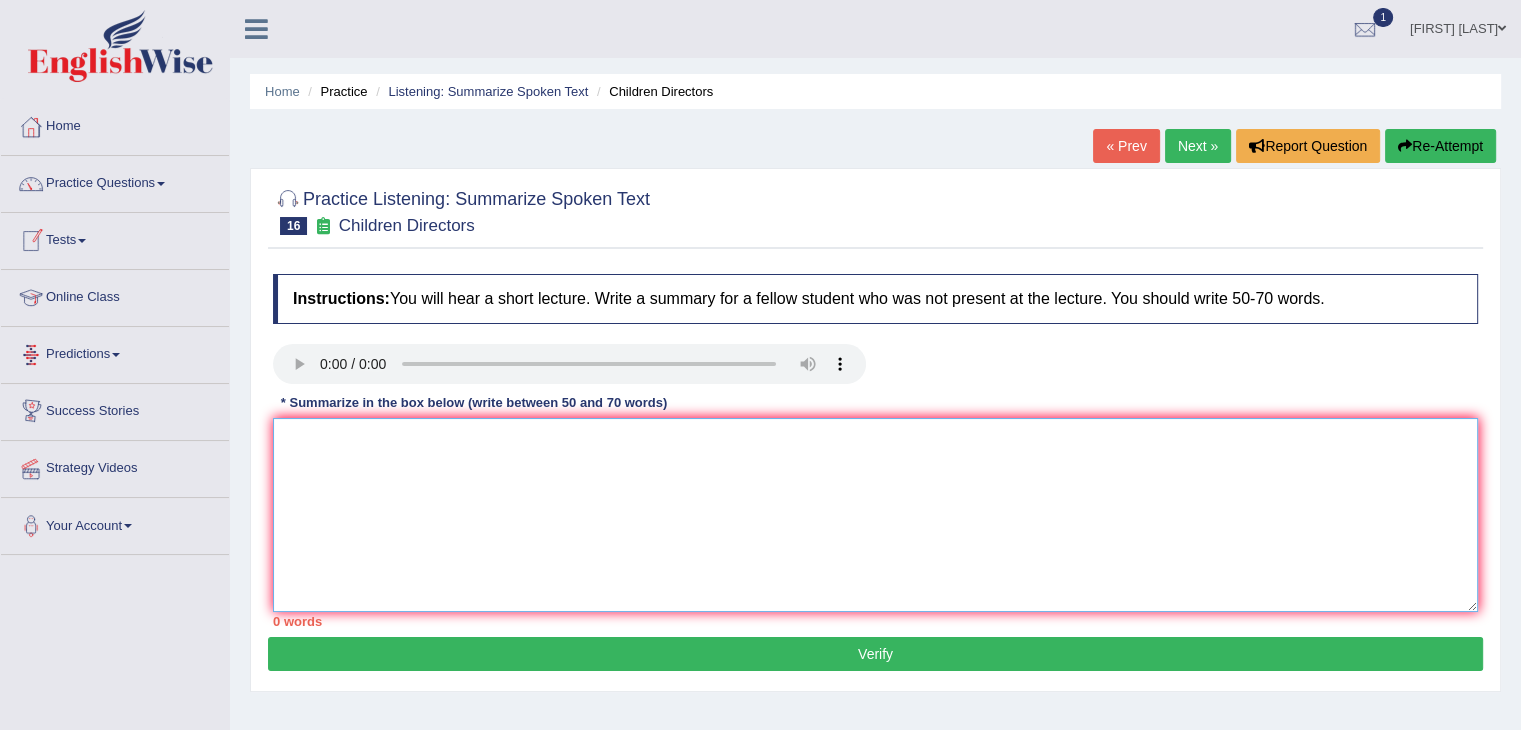 click at bounding box center (875, 515) 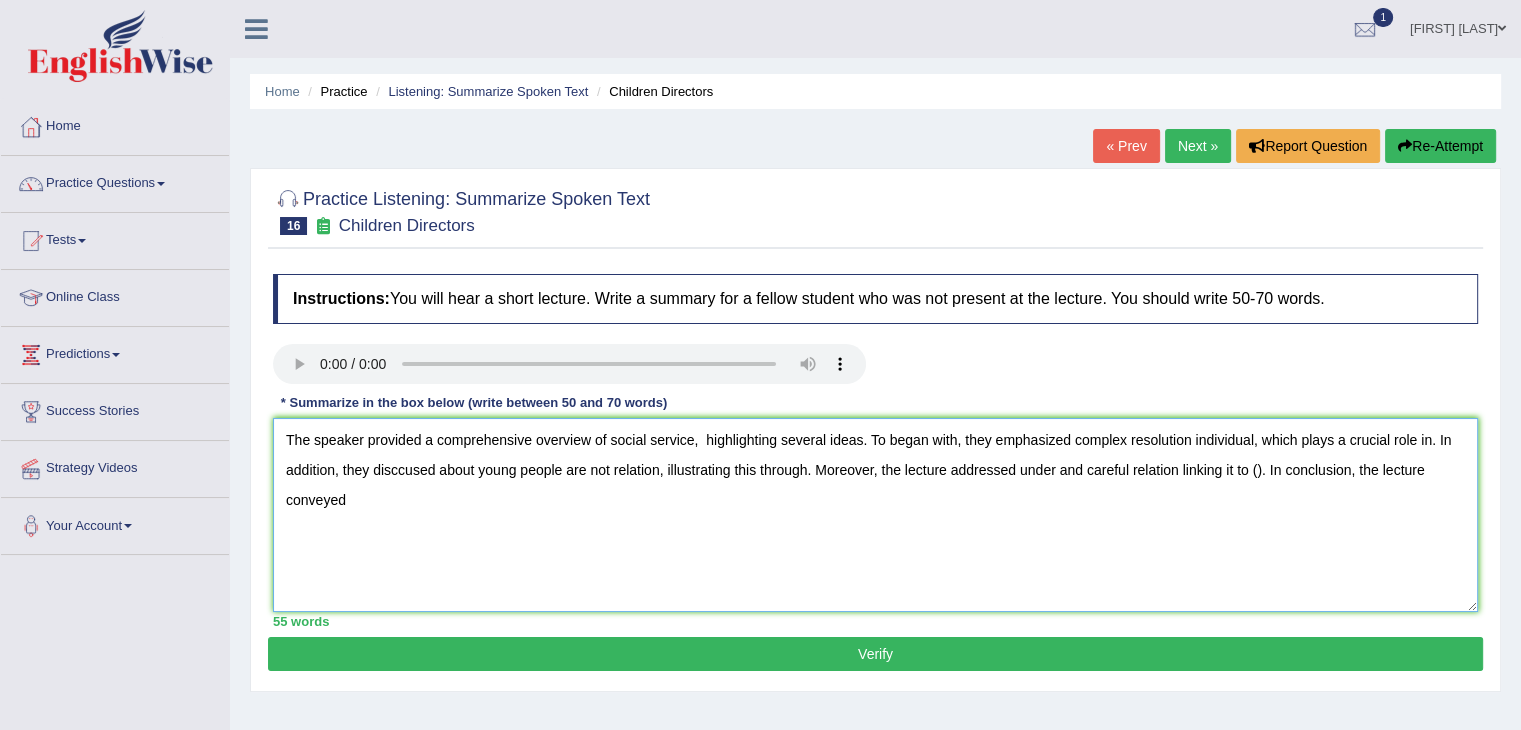 click on "The speaker provided a comprehensive overview of social service,  highlighting several ideas. To began with, they emphasized complex resolution individual, which plays a crucial role in. In addition, they disccused about young people are not relation, illustrating this through. Moreover, the lecture addressed under and careful relation linking it to (). In conclusion, the lecture conveyed" at bounding box center (875, 515) 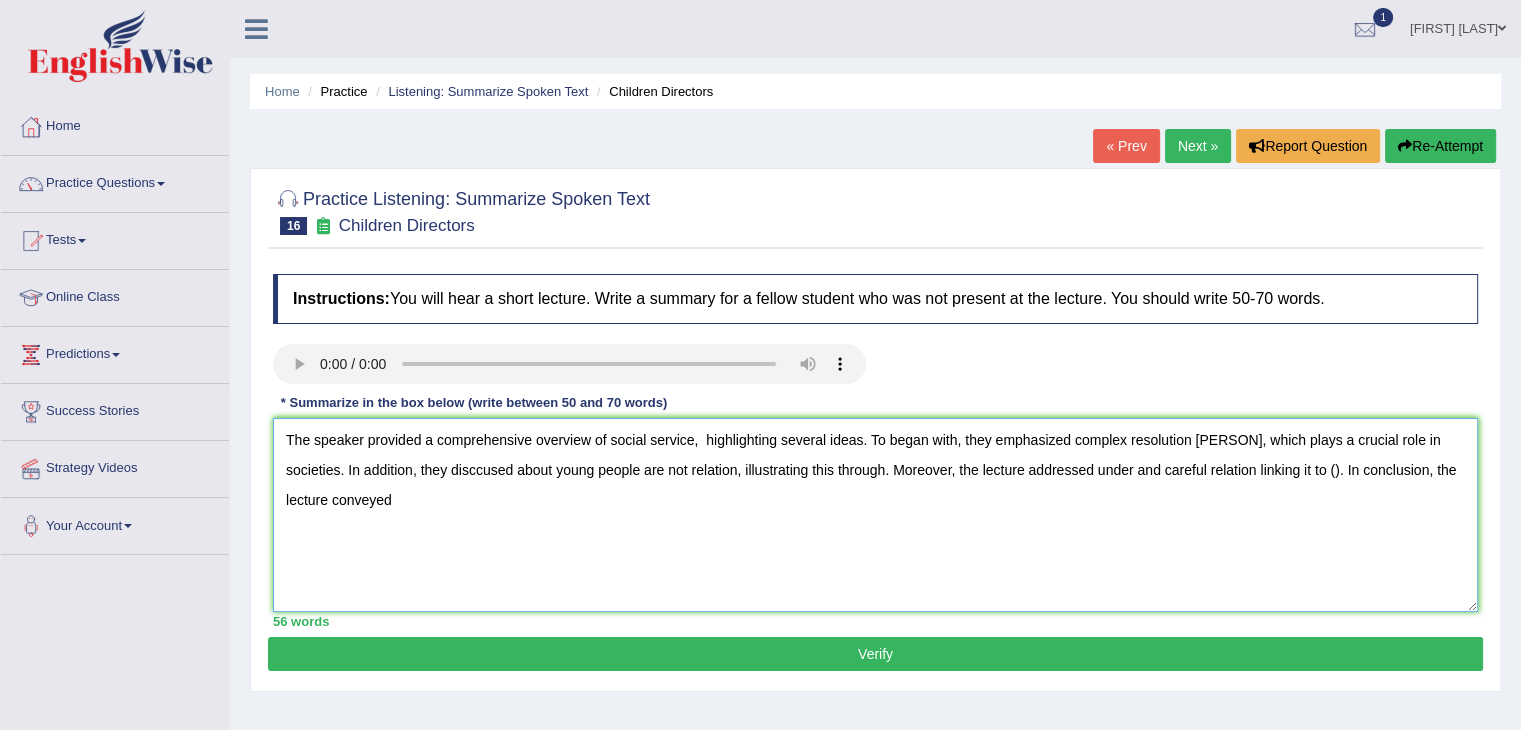 click on "The speaker provided a comprehensive overview of social service,  highlighting several ideas. To began with, they emphasized complex resolution individual, which plays a crucial role in societies. In addition, they disccused about young people are not relation, illustrating this through. Moreover, the lecture addressed under and careful relation linking it to (). In conclusion, the lecture conveyed" at bounding box center (875, 515) 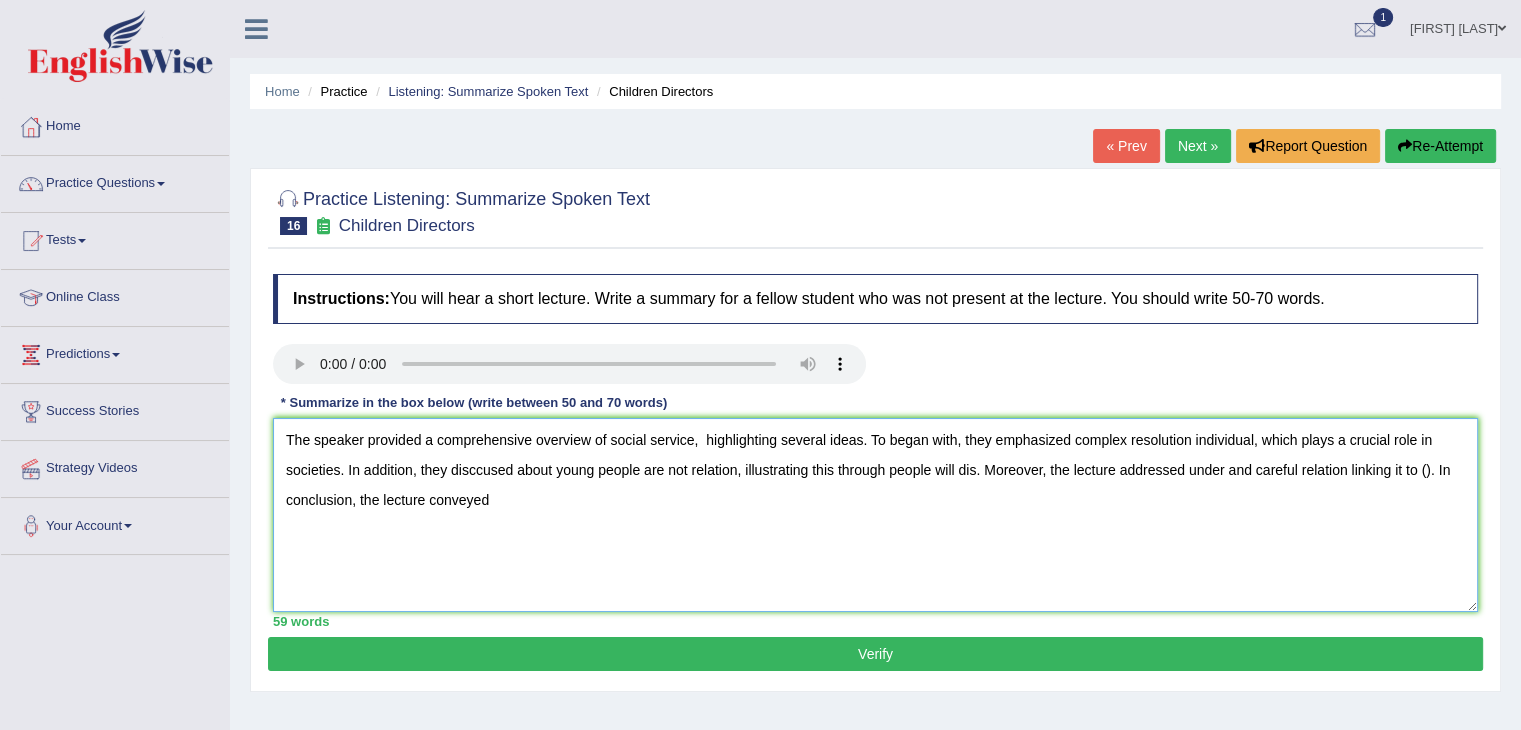 click on "The speaker provided a comprehensive overview of social service,  highlighting several ideas. To began with, they emphasized complex resolution individual, which plays a crucial role in societies. In addition, they disccused about young people are not relation, illustrating this through people will dis. Moreover, the lecture addressed under and careful relation linking it to (). In conclusion, the lecture conveyed" at bounding box center (875, 515) 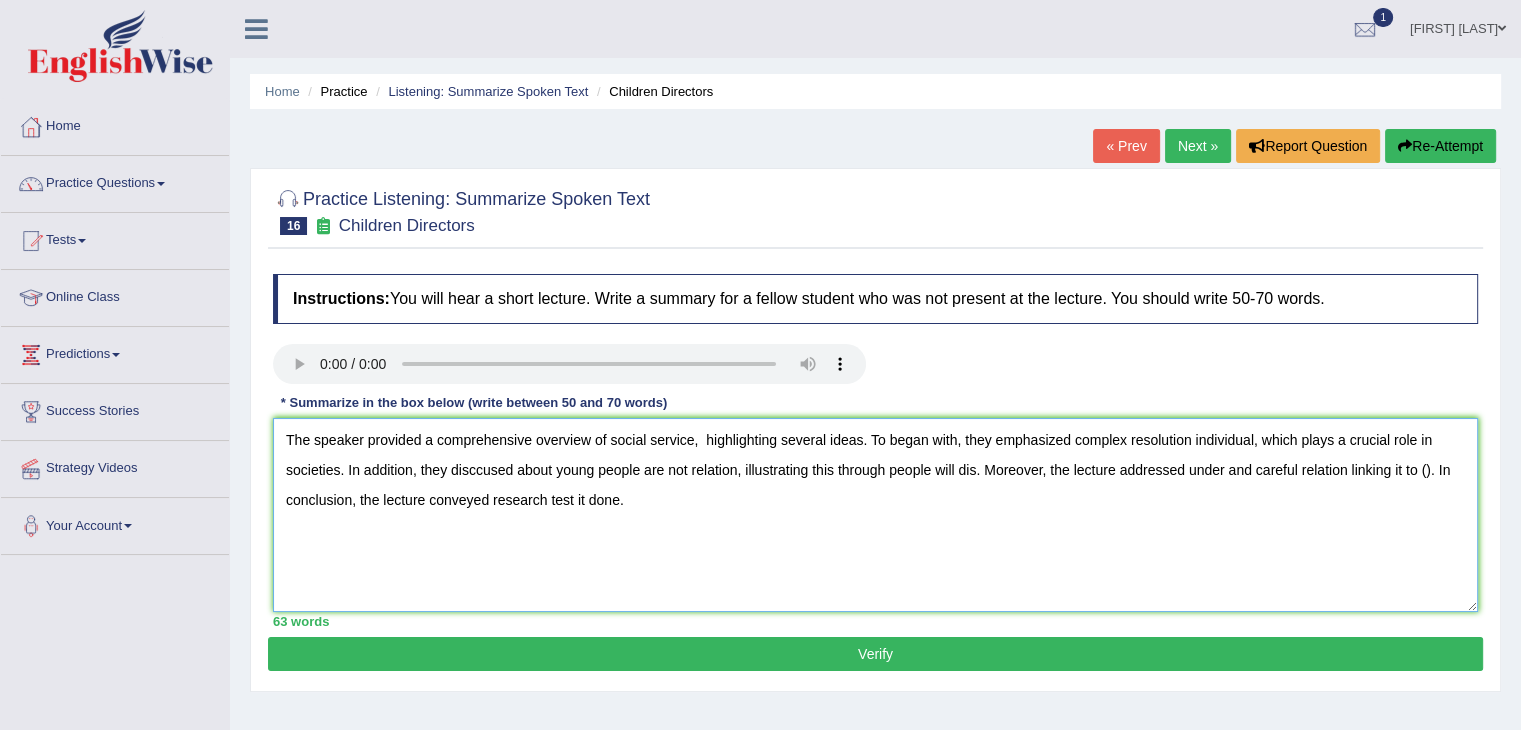 click on "The speaker provided a comprehensive overview of social service,  highlighting several ideas. To began with, they emphasized complex resolution individual, which plays a crucial role in societies. In addition, they disccused about young people are not relation, illustrating this through people will dis. Moreover, the lecture addressed under and careful relation linking it to (). In conclusion, the lecture conveyed research test it done." at bounding box center [875, 515] 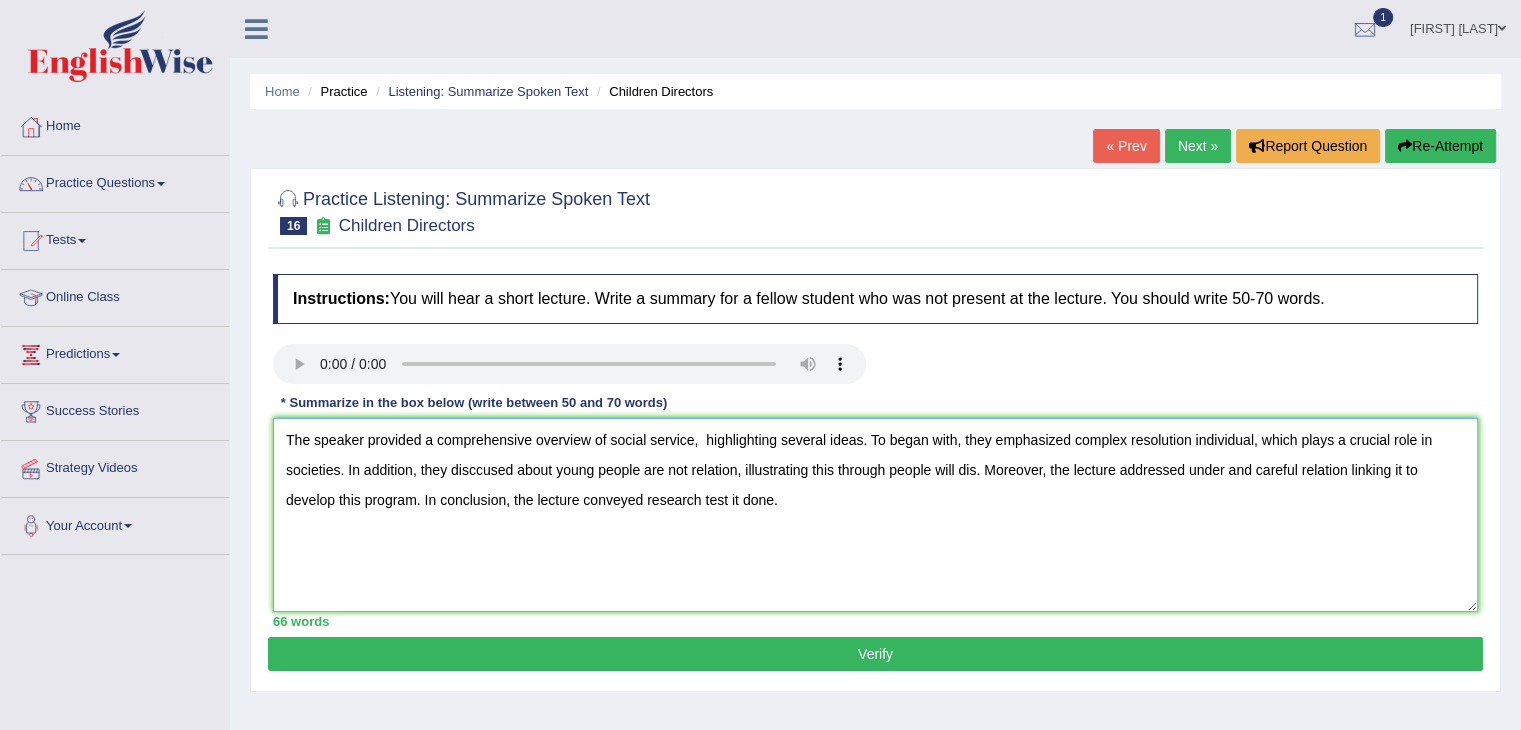 click on "The speaker provided a comprehensive overview of social service,  highlighting several ideas. To began with, they emphasized complex resolution individual, which plays a crucial role in societies. In addition, they disccused about young people are not relation, illustrating this through people will dis. Moreover, the lecture addressed under and careful relation linking it to develop this program. In conclusion, the lecture conveyed research test it done." at bounding box center [875, 515] 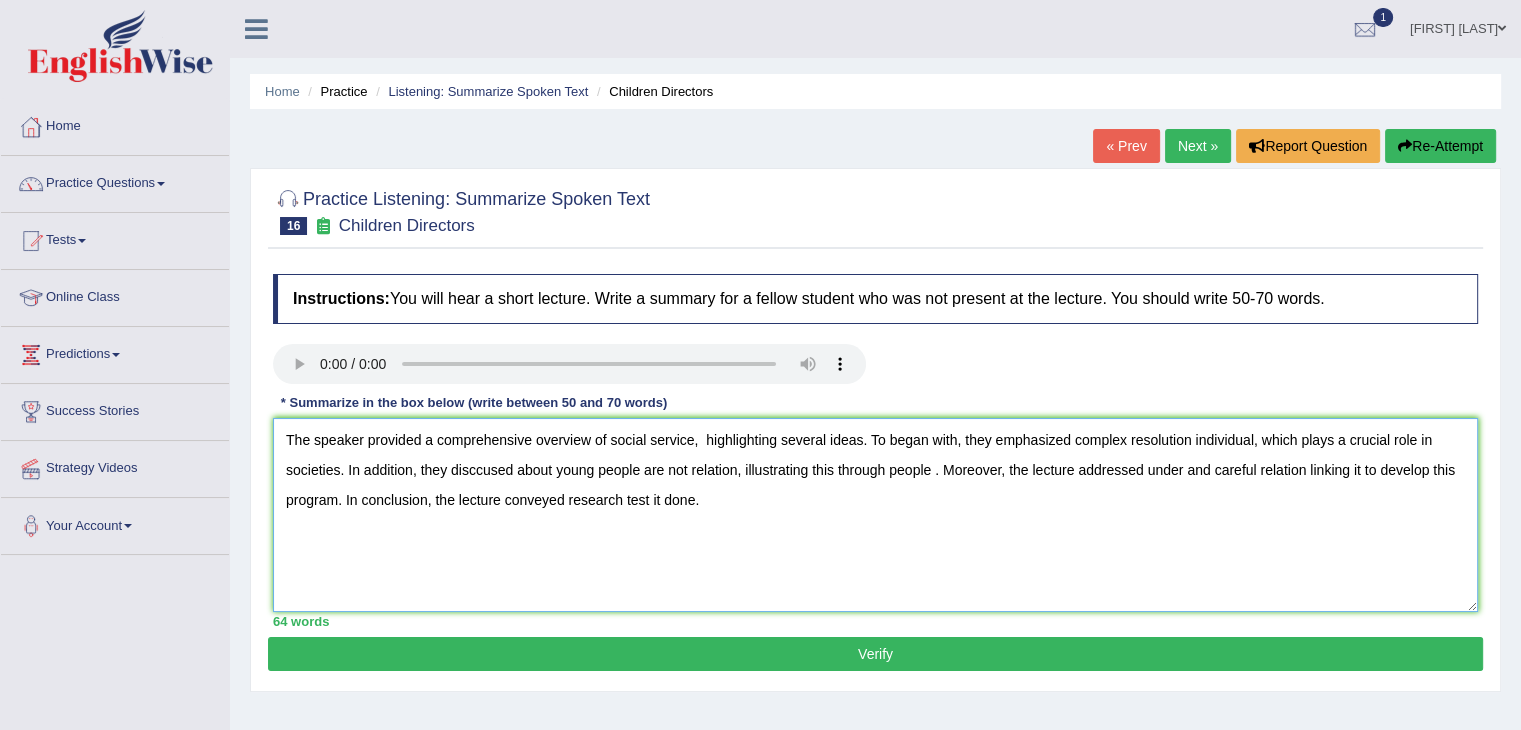 click on "The speaker provided a comprehensive overview of social service,  highlighting several ideas. To began with, they emphasized complex resolution individual, which plays a crucial role in societies. In addition, they disccused about young people are not relation, illustrating this through people . Moreover, the lecture addressed under and careful relation linking it to develop this program. In conclusion, the lecture conveyed research test it done." at bounding box center [875, 515] 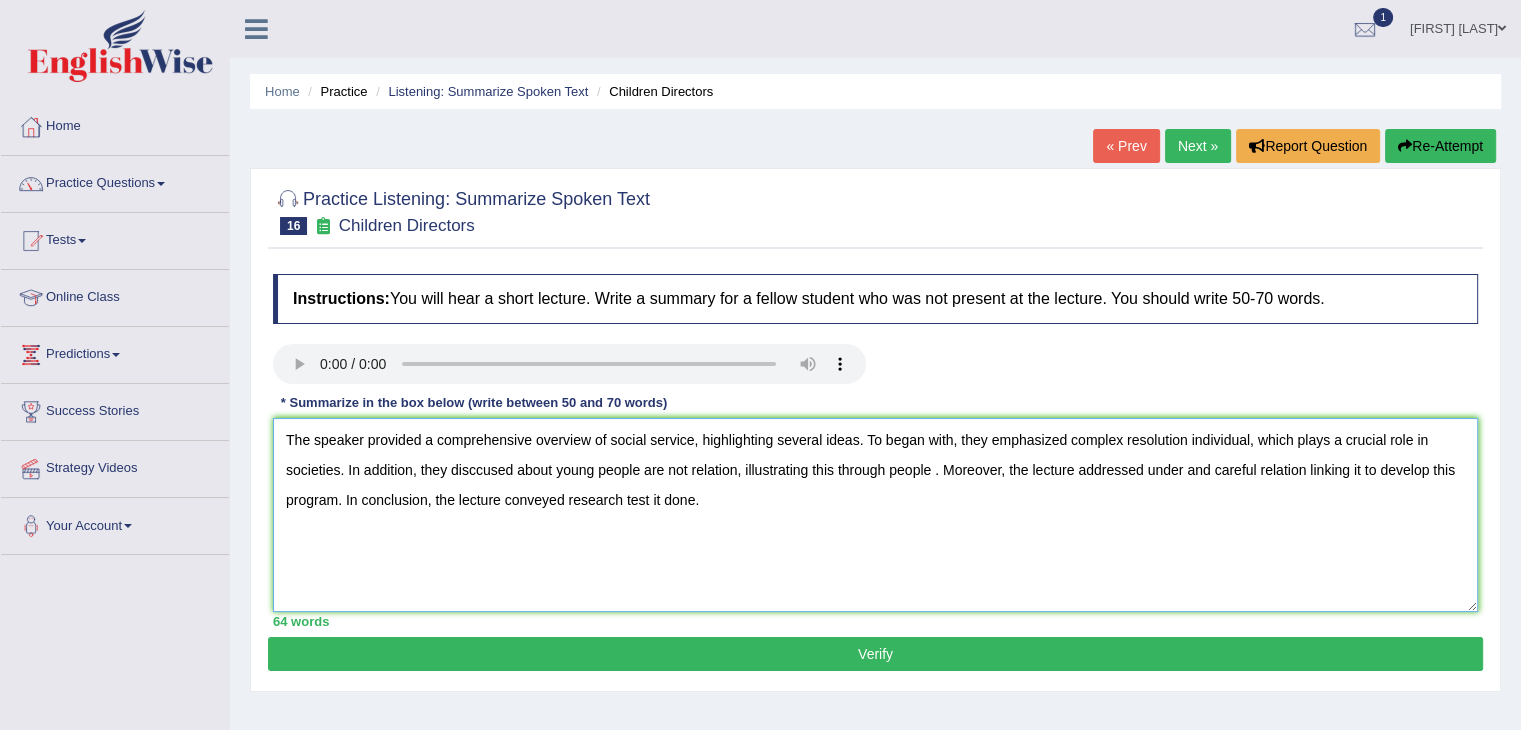 click on "The speaker provided a comprehensive overview of social service, highlighting several ideas. To began with, they emphasized complex resolution individual, which plays a crucial role in societies. In addition, they disccused about young people are not relation, illustrating this through people . Moreover, the lecture addressed under and careful relation linking it to develop this program. In conclusion, the lecture conveyed research test it done." at bounding box center (875, 515) 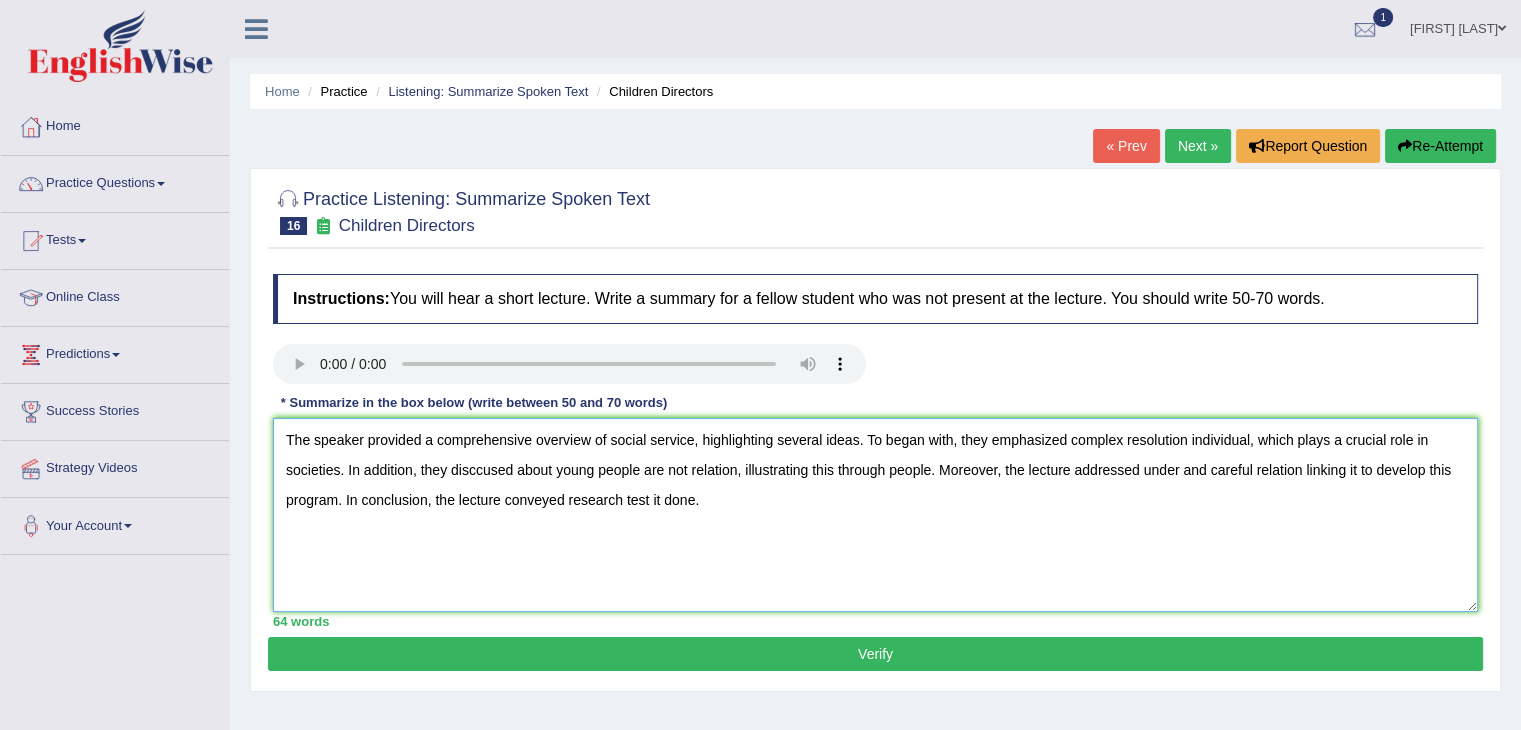 type on "The speaker provided a comprehensive overview of social service, highlighting several ideas. To began with, they emphasized complex resolution individual, which plays a crucial role in societies. In addition, they disccused about young people are not relation, illustrating this through people. Moreover, the lecture addressed under and careful relation linking it to develop this program. In conclusion, the lecture conveyed research test it done." 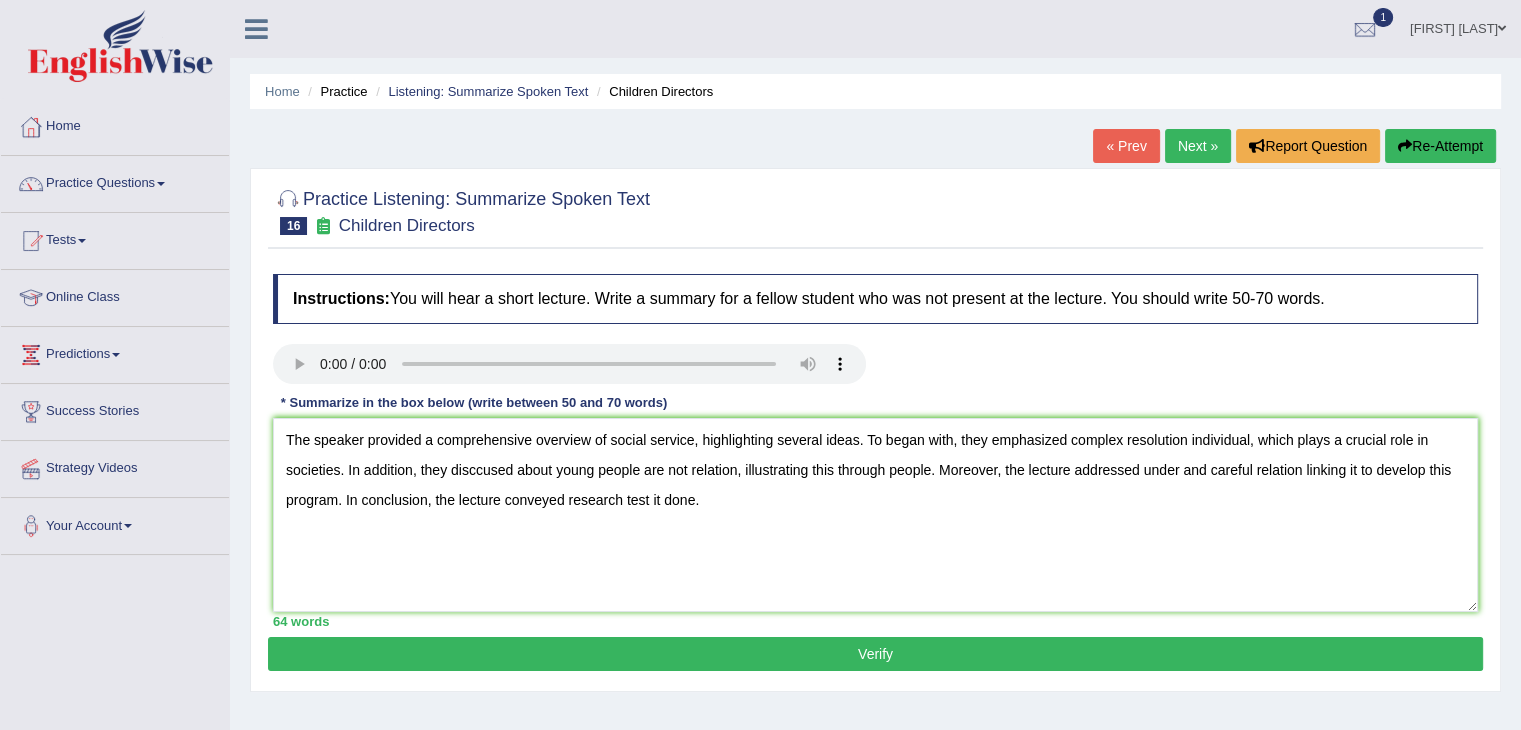 click on "Verify" at bounding box center (875, 654) 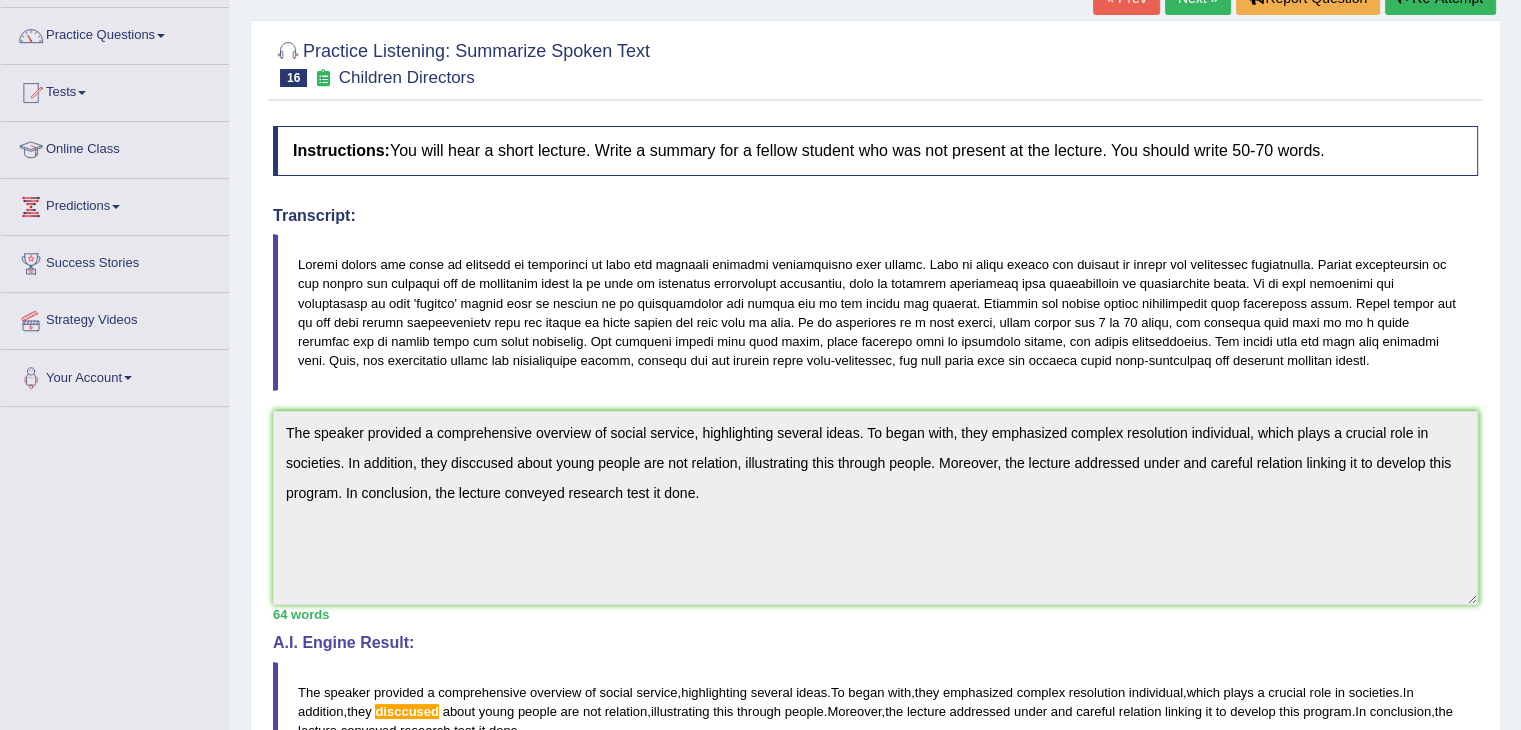 scroll, scrollTop: 0, scrollLeft: 0, axis: both 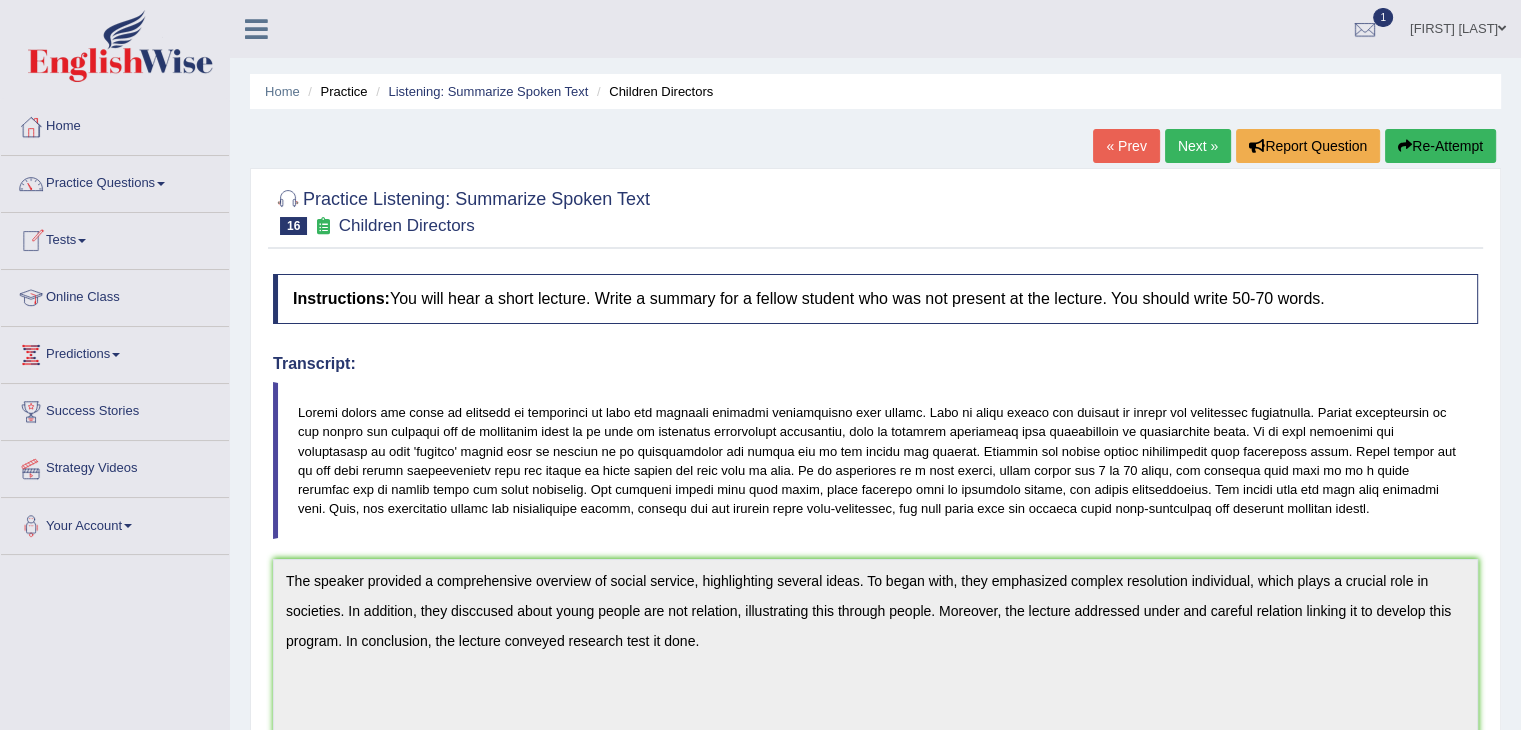 click on "Next »" at bounding box center (1198, 146) 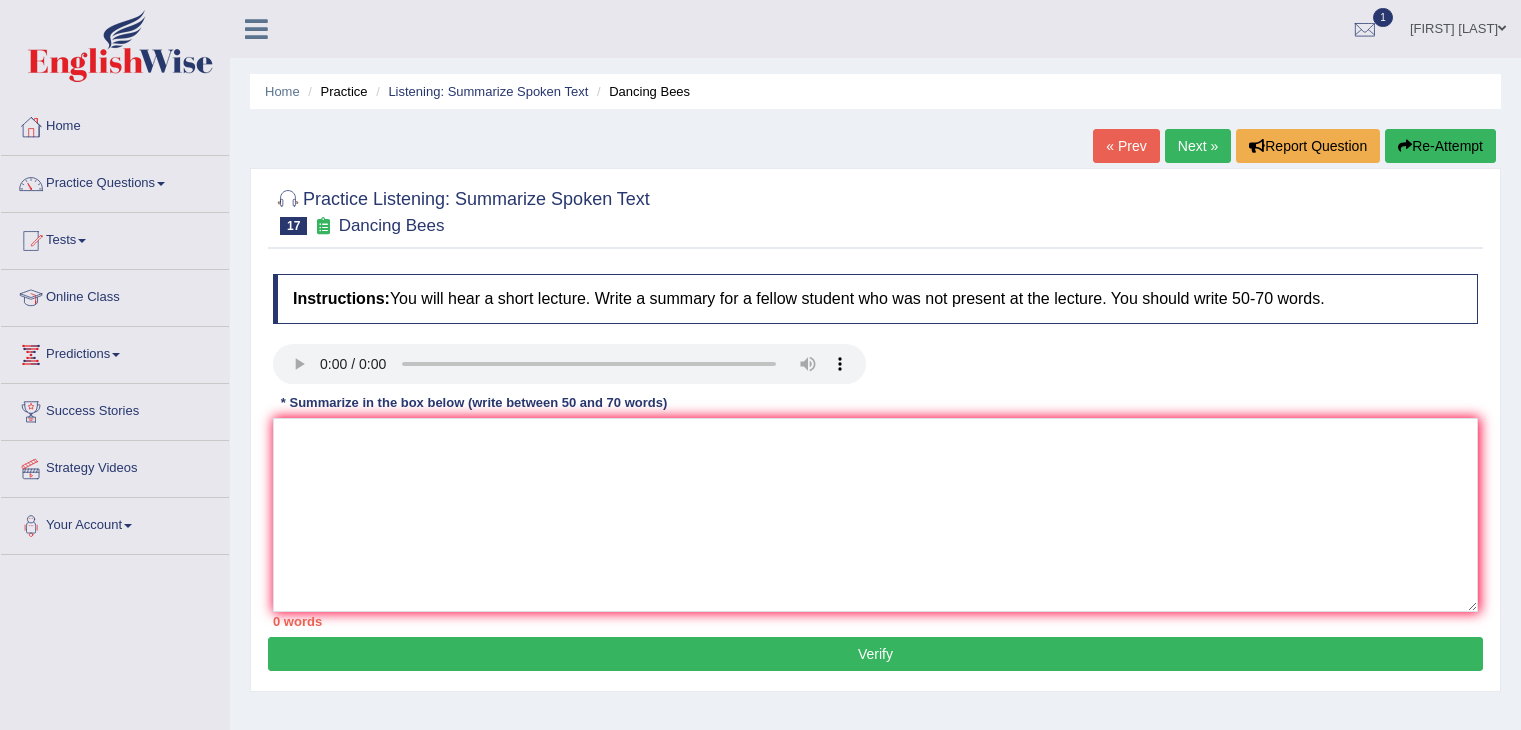 scroll, scrollTop: 0, scrollLeft: 0, axis: both 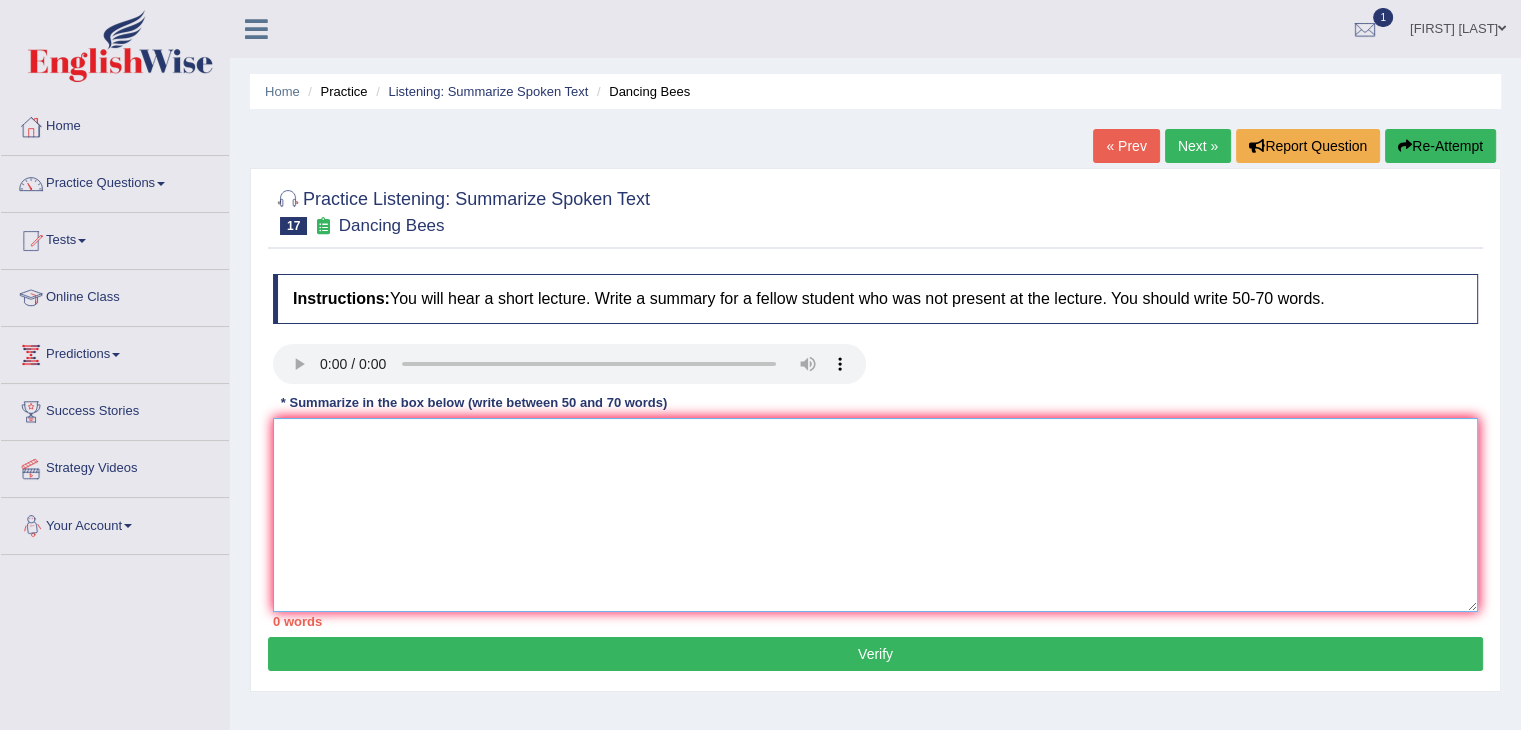 click at bounding box center (875, 515) 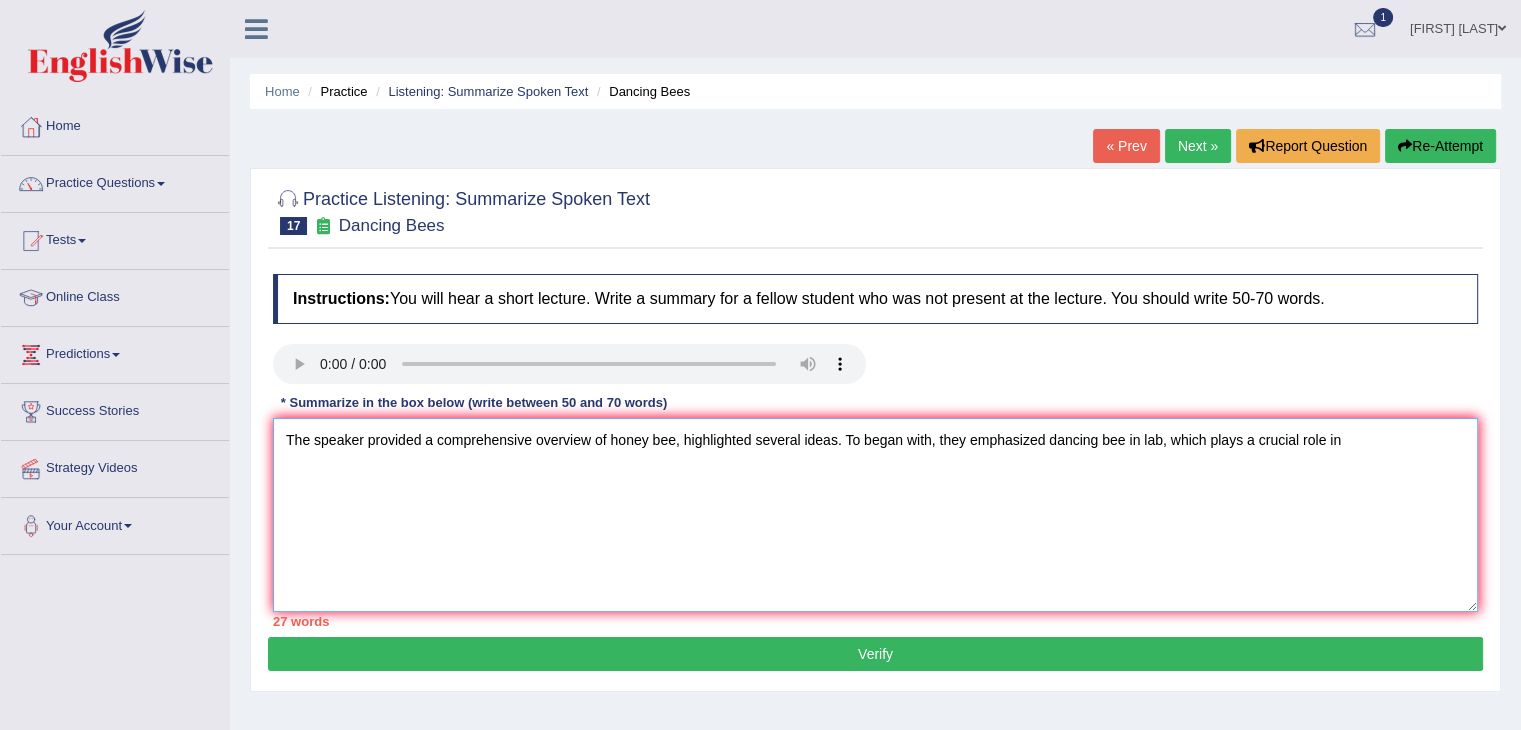 click on "The speaker provided a comprehensive overview of honey bee, highlighted several ideas. To began with, they emphasized dancing bee in lab, which plays a crucial role in" at bounding box center [875, 515] 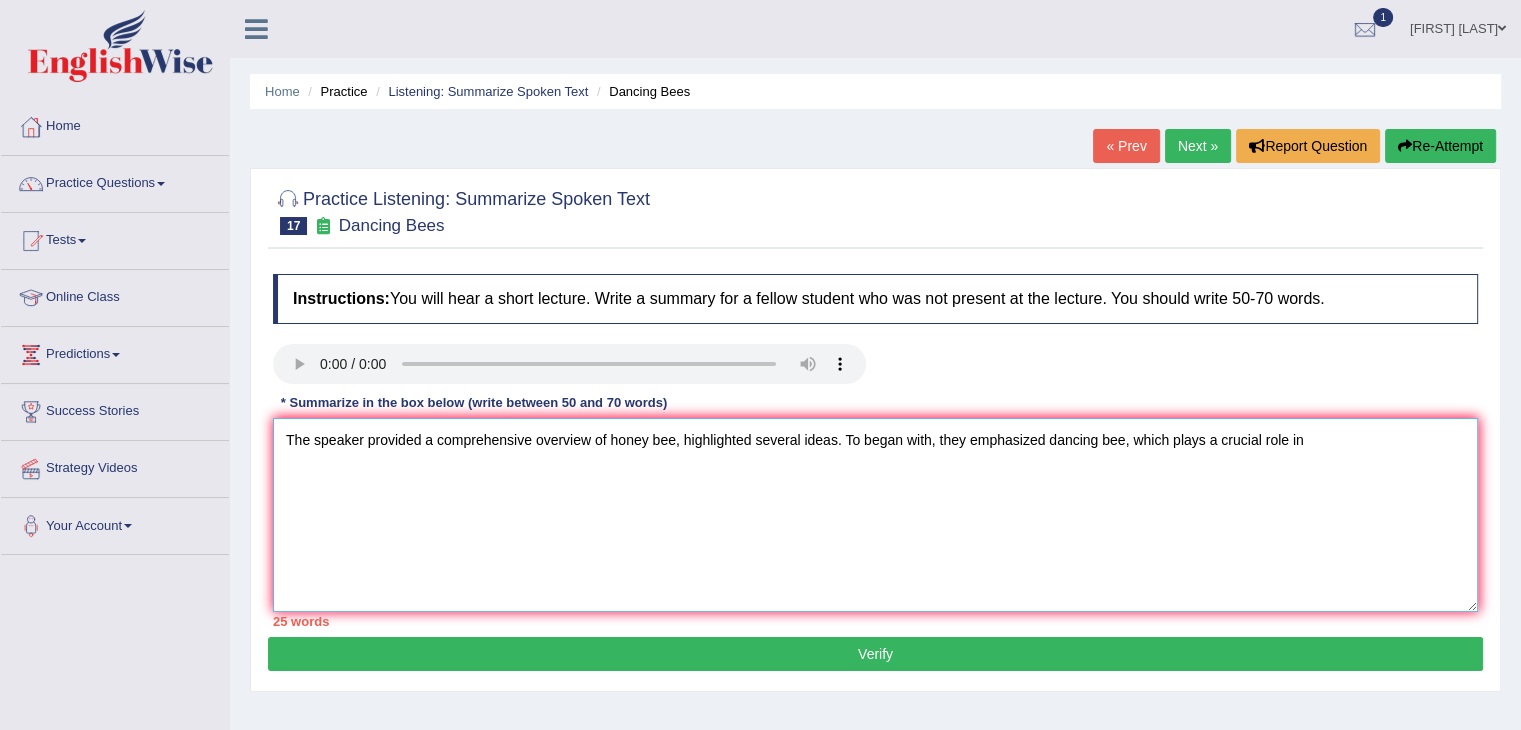 click on "The speaker provided a comprehensive overview of honey bee, highlighted several ideas. To began with, they emphasized dancing bee, which plays a crucial role in" at bounding box center [875, 515] 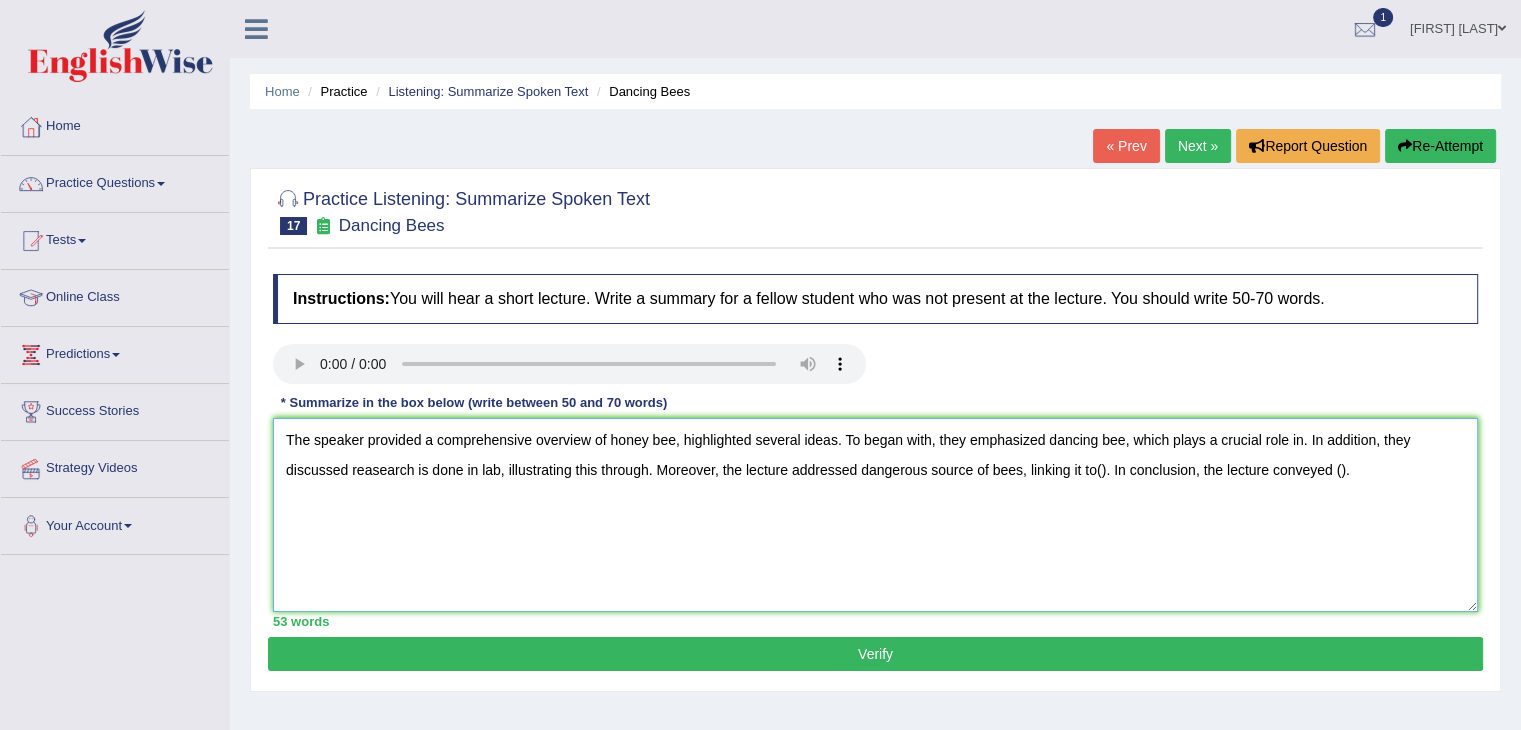 click on "The speaker provided a comprehensive overview of honey bee, highlighted several ideas. To began with, they emphasized dancing bee, which plays a crucial role in. In addition, they discussed reasearch is done in lab, illustrating this through. Moreover, the lecture addressed dangerous source of bees, linking it to(). In conclusion, the lecture conveyed ()." at bounding box center (875, 515) 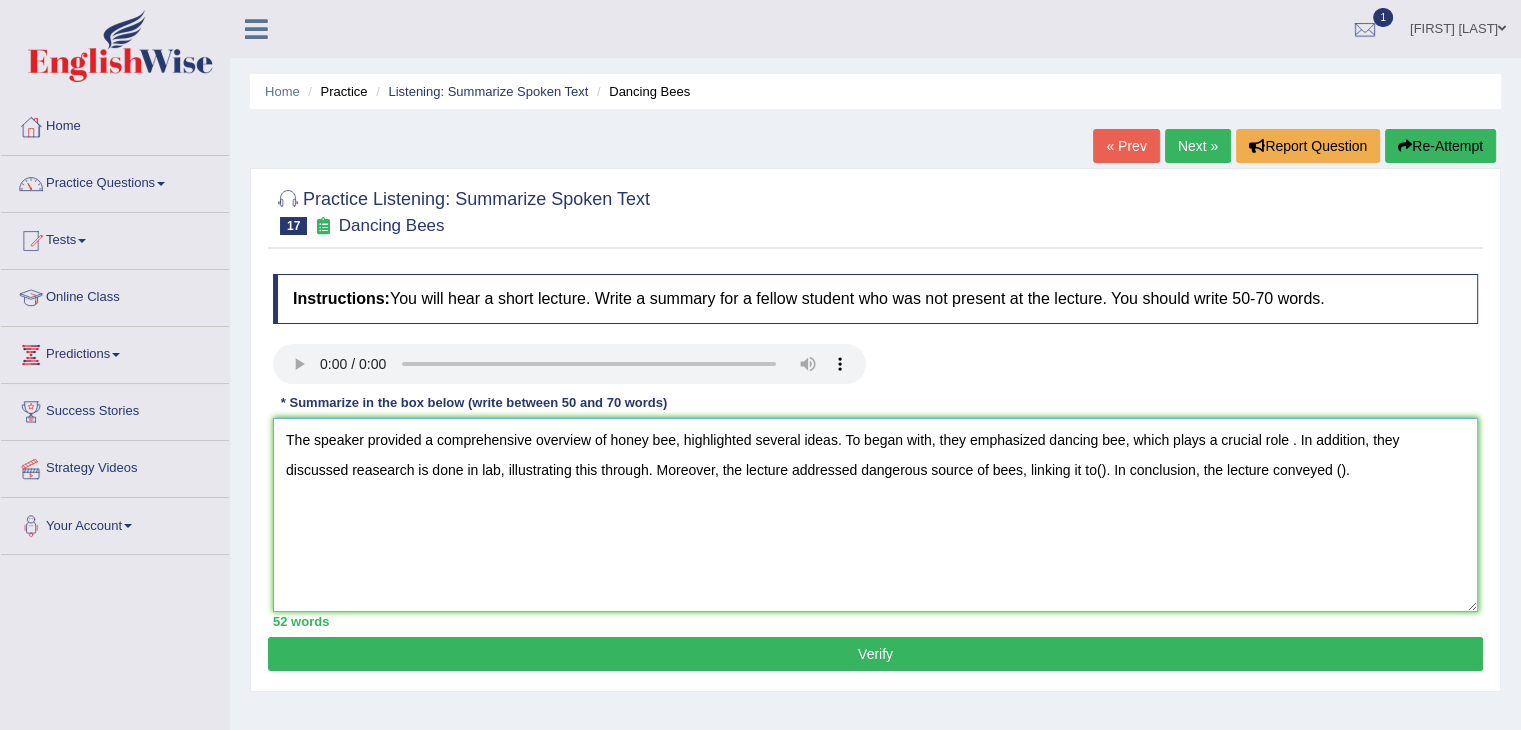 click on "The speaker provided a comprehensive overview of honey bee, highlighted several ideas. To began with, they emphasized dancing bee, which plays a crucial role . In addition, they discussed reasearch is done in lab, illustrating this through. Moreover, the lecture addressed dangerous source of bees, linking it to(). In conclusion, the lecture conveyed ()." at bounding box center (875, 515) 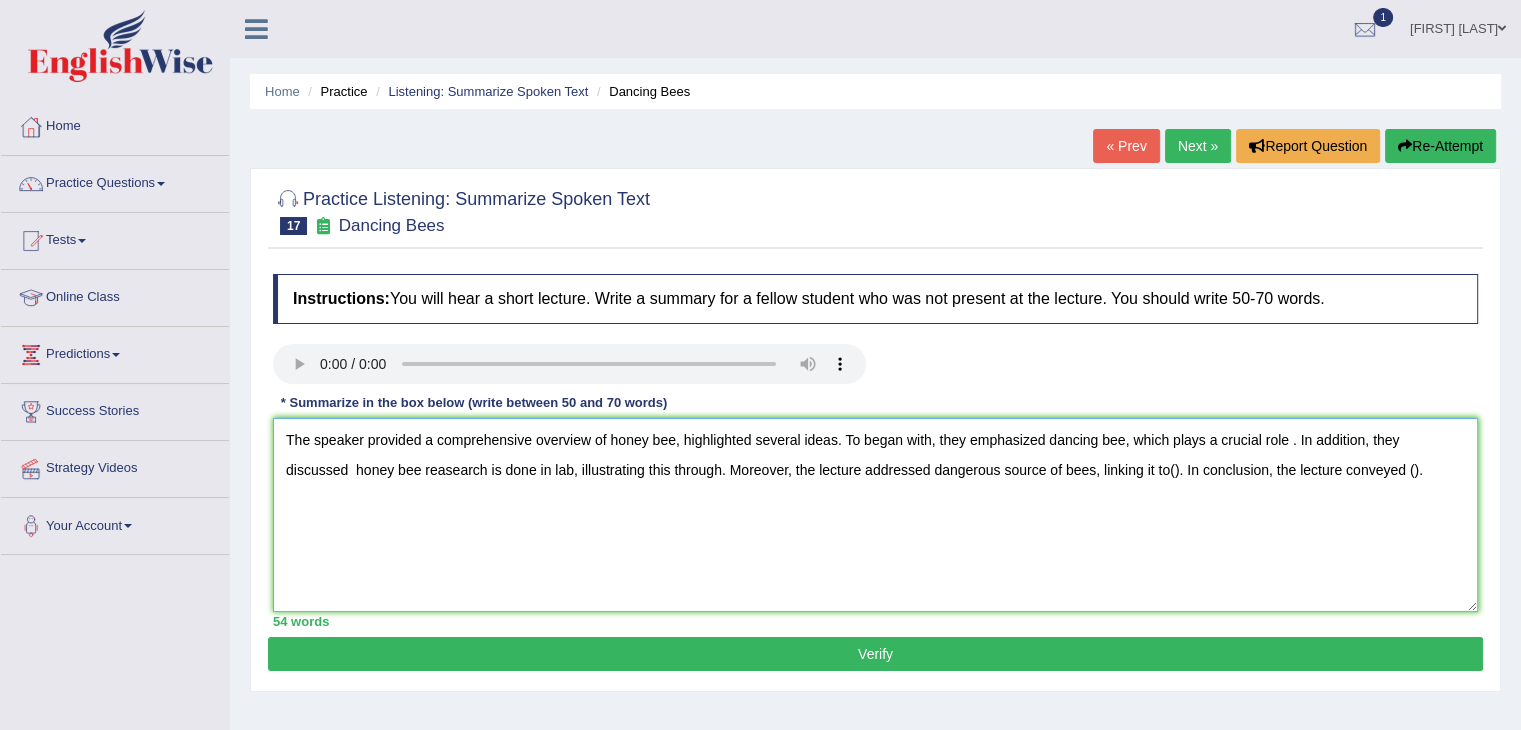 click on "The speaker provided a comprehensive overview of honey bee, highlighted several ideas. To began with, they emphasized dancing bee, which plays a crucial role . In addition, they discussed  honey bee reasearch is done in lab, illustrating this through. Moreover, the lecture addressed dangerous source of bees, linking it to(). In conclusion, the lecture conveyed ()." at bounding box center (875, 515) 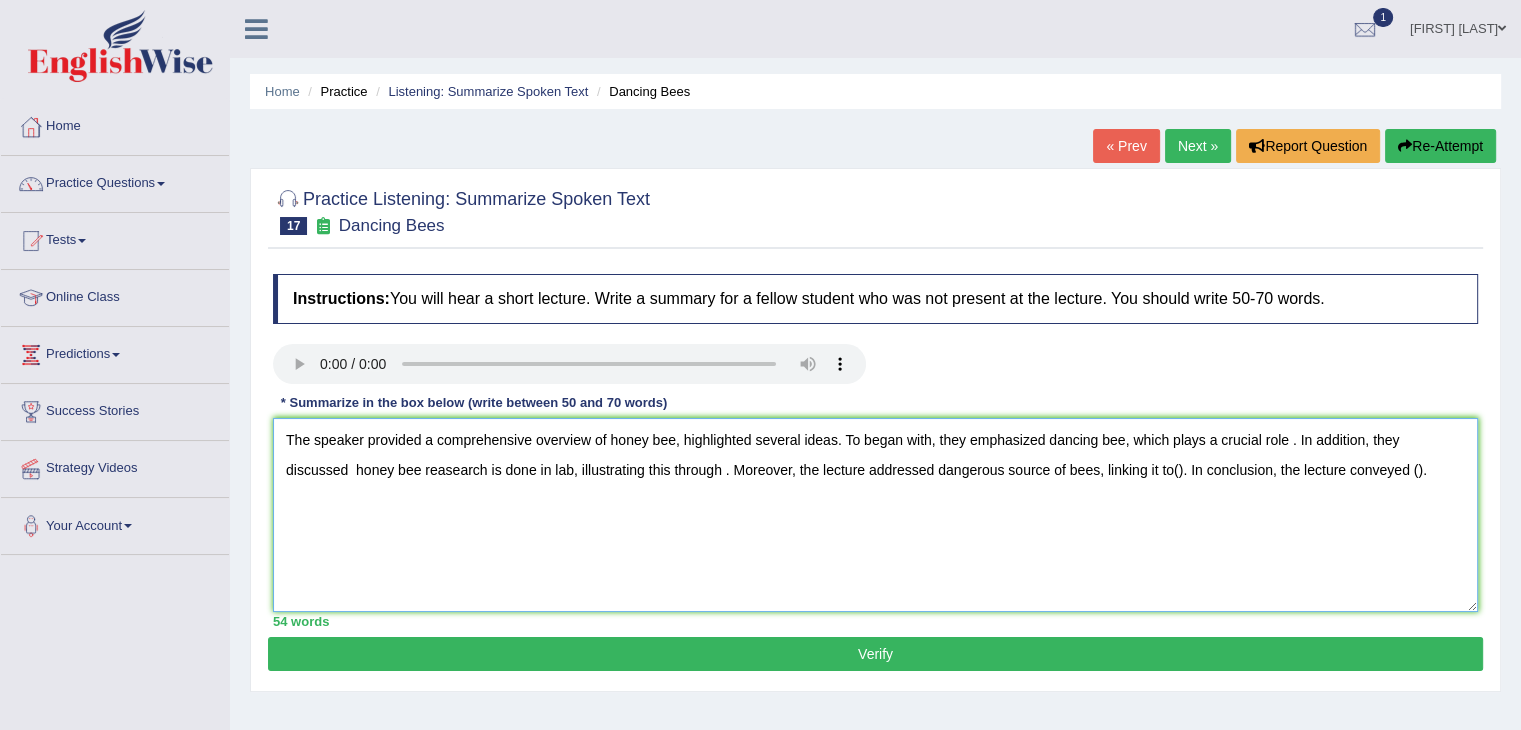 click on "The speaker provided a comprehensive overview of honey bee, highlighted several ideas. To began with, they emphasized dancing bee, which plays a crucial role . In addition, they discussed  honey bee reasearch is done in lab, illustrating this through . Moreover, the lecture addressed dangerous source of bees, linking it to(). In conclusion, the lecture conveyed ()." at bounding box center (875, 515) 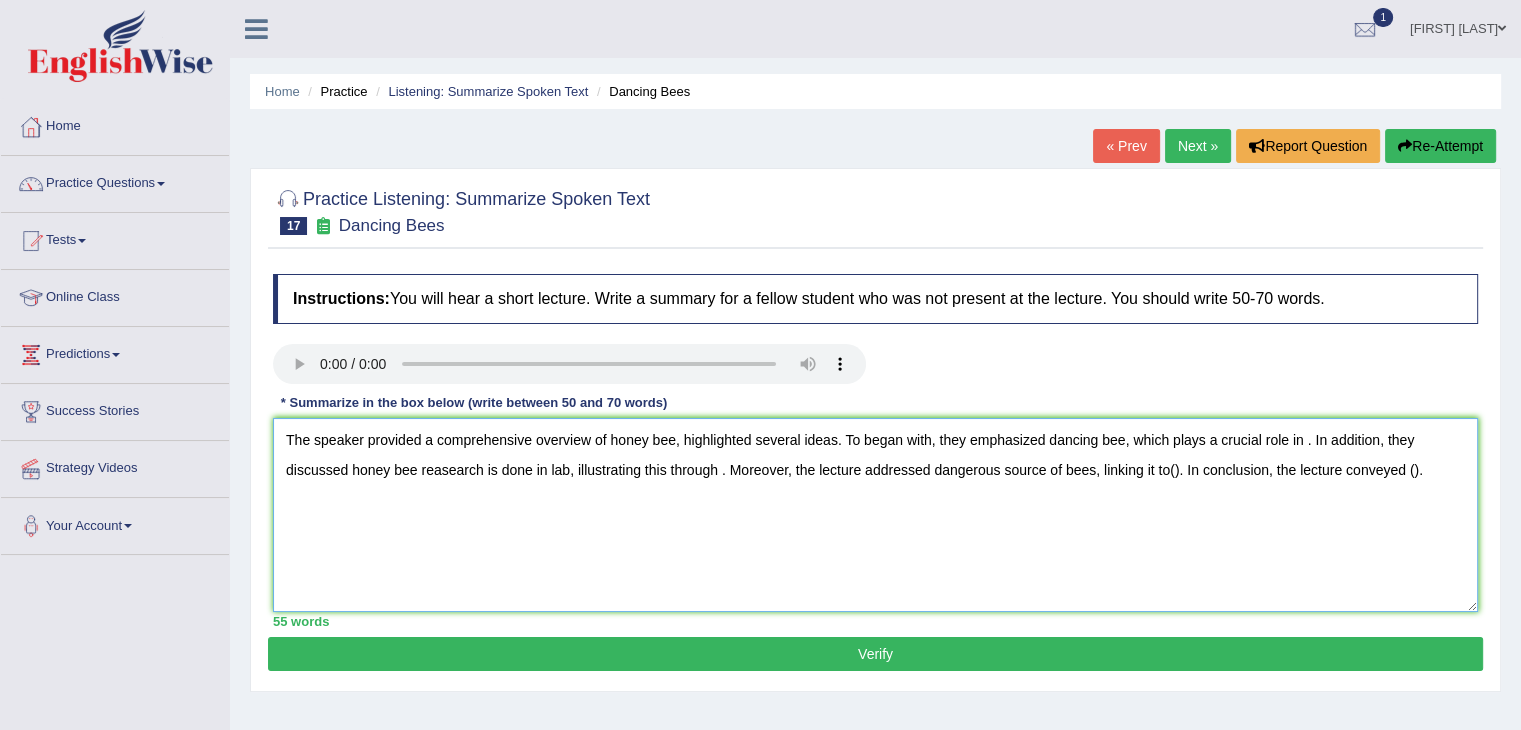 click on "The speaker provided a comprehensive overview of honey bee, highlighted several ideas. To began with, they emphasized dancing bee, which plays a crucial role in . In addition, they discussed honey bee reasearch is done in lab, illustrating this through . Moreover, the lecture addressed dangerous source of bees, linking it to(). In conclusion, the lecture conveyed ()." at bounding box center (875, 515) 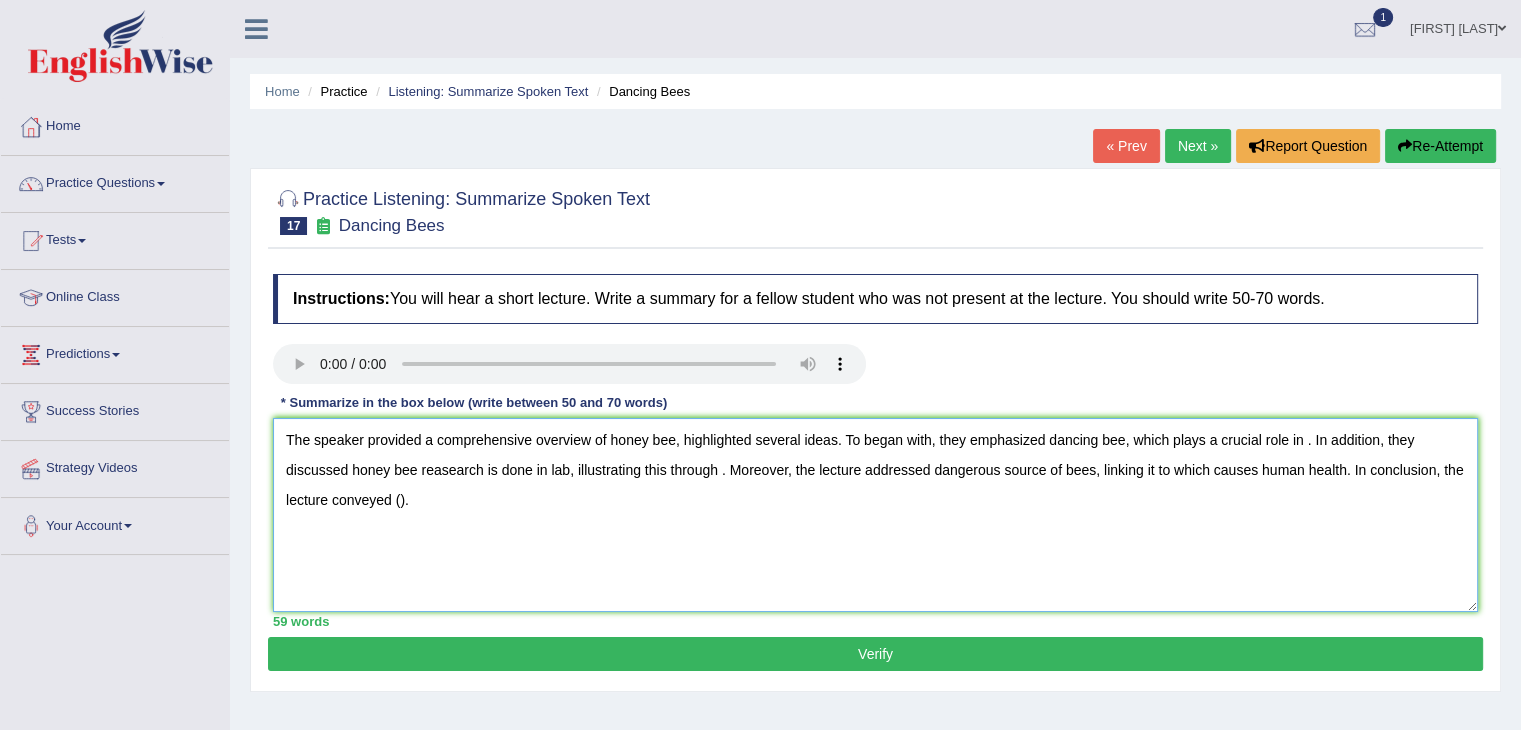 click on "The speaker provided a comprehensive overview of honey bee, highlighted several ideas. To began with, they emphasized dancing bee, which plays a crucial role in . In addition, they discussed honey bee reasearch is done in lab, illustrating this through . Moreover, the lecture addressed dangerous source of bees, linking it to which causes human health. In conclusion, the lecture conveyed ()." at bounding box center (875, 515) 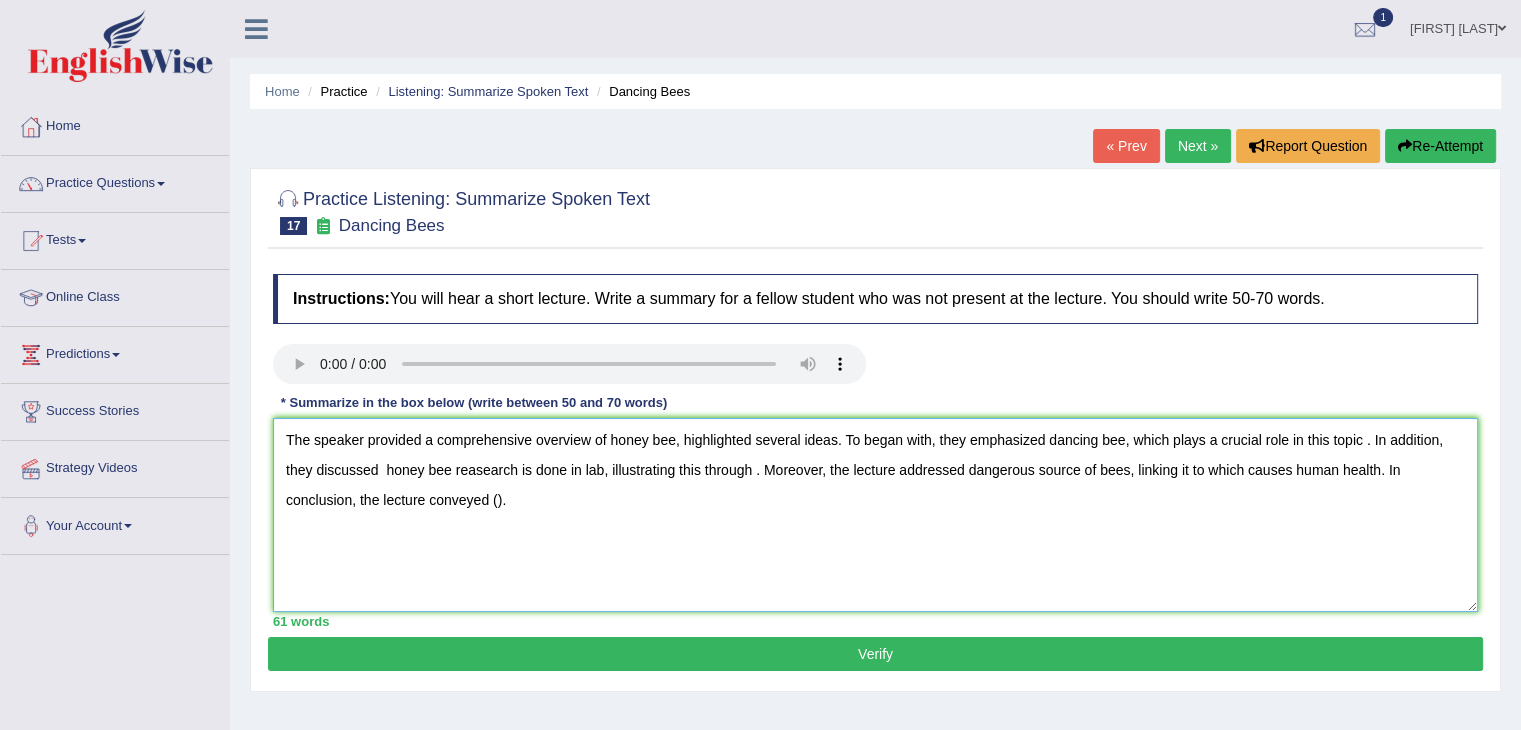 click on "The speaker provided a comprehensive overview of honey bee, highlighted several ideas. To began with, they emphasized dancing bee, which plays a crucial role in this topic . In addition, they discussed  honey bee reasearch is done in lab, illustrating this through . Moreover, the lecture addressed dangerous source of bees, linking it to which causes human health. In conclusion, the lecture conveyed ()." at bounding box center [875, 515] 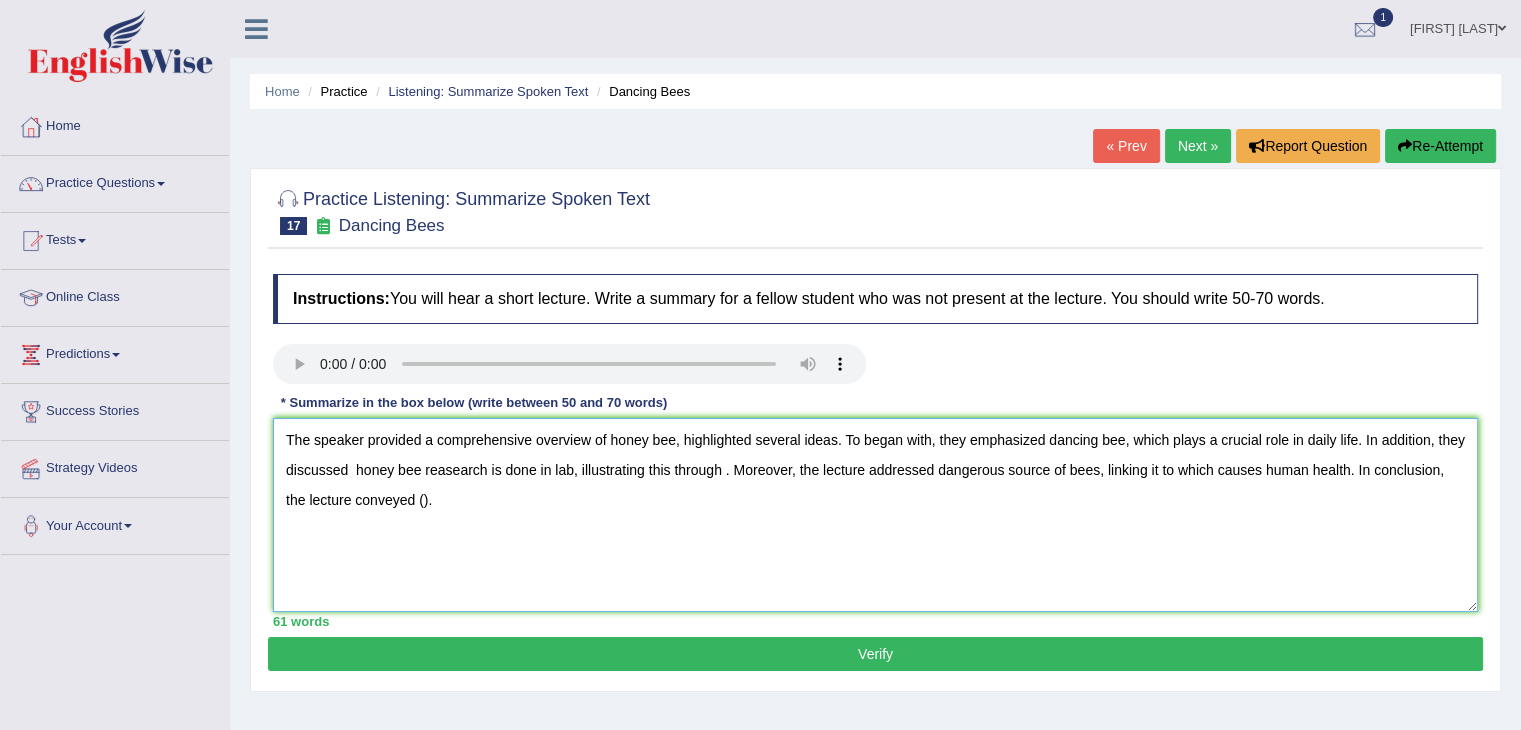 click on "The speaker provided a comprehensive overview of honey bee, highlighted several ideas. To began with, they emphasized dancing bee, which plays a crucial role in daily life. In addition, they discussed  honey bee reasearch is done in lab, illustrating this through . Moreover, the lecture addressed dangerous source of bees, linking it to which causes human health. In conclusion, the lecture conveyed ()." at bounding box center [875, 515] 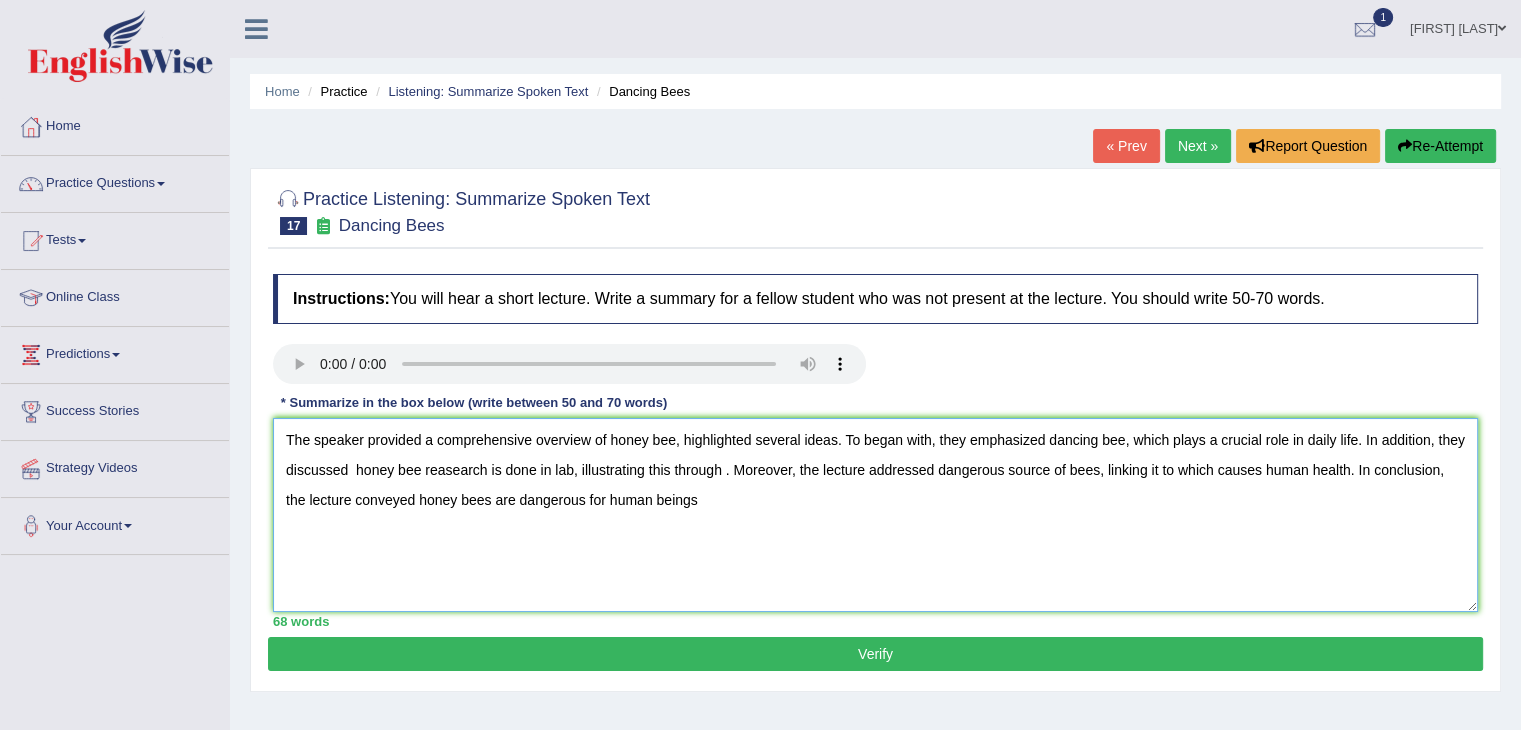 click on "The speaker provided a comprehensive overview of honey bee, highlighted several ideas. To began with, they emphasized dancing bee, which plays a crucial role in daily life. In addition, they discussed  honey bee reasearch is done in lab, illustrating this through . Moreover, the lecture addressed dangerous source of bees, linking it to which causes human health. In conclusion, the lecture conveyed honey bees are dangerous for human beings" at bounding box center [875, 515] 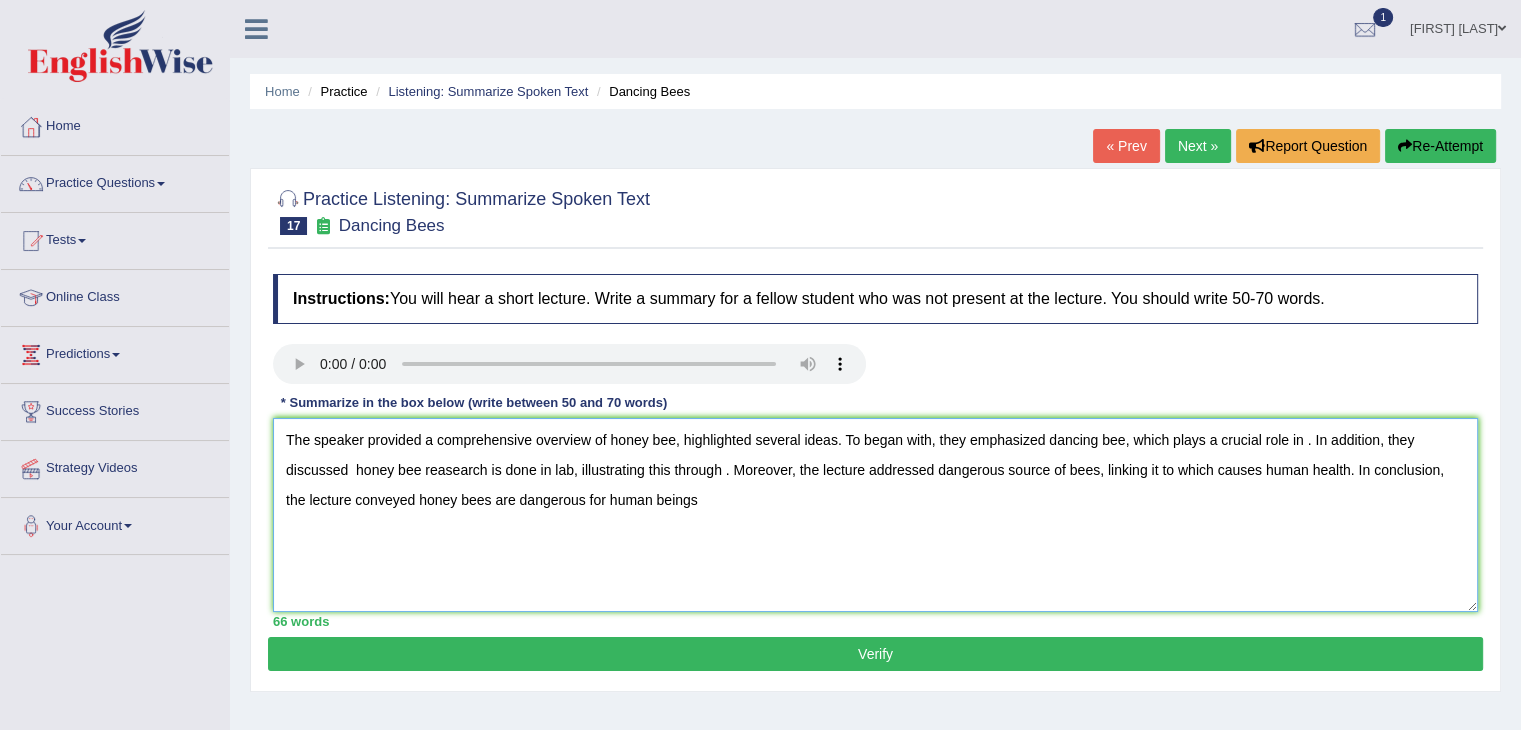 click on "The speaker provided a comprehensive overview of honey bee, highlighted several ideas. To began with, they emphasized dancing bee, which plays a crucial role in . In addition, they discussed  honey bee reasearch is done in lab, illustrating this through . Moreover, the lecture addressed dangerous source of bees, linking it to which causes human health. In conclusion, the lecture conveyed honey bees are dangerous for human beings" at bounding box center [875, 515] 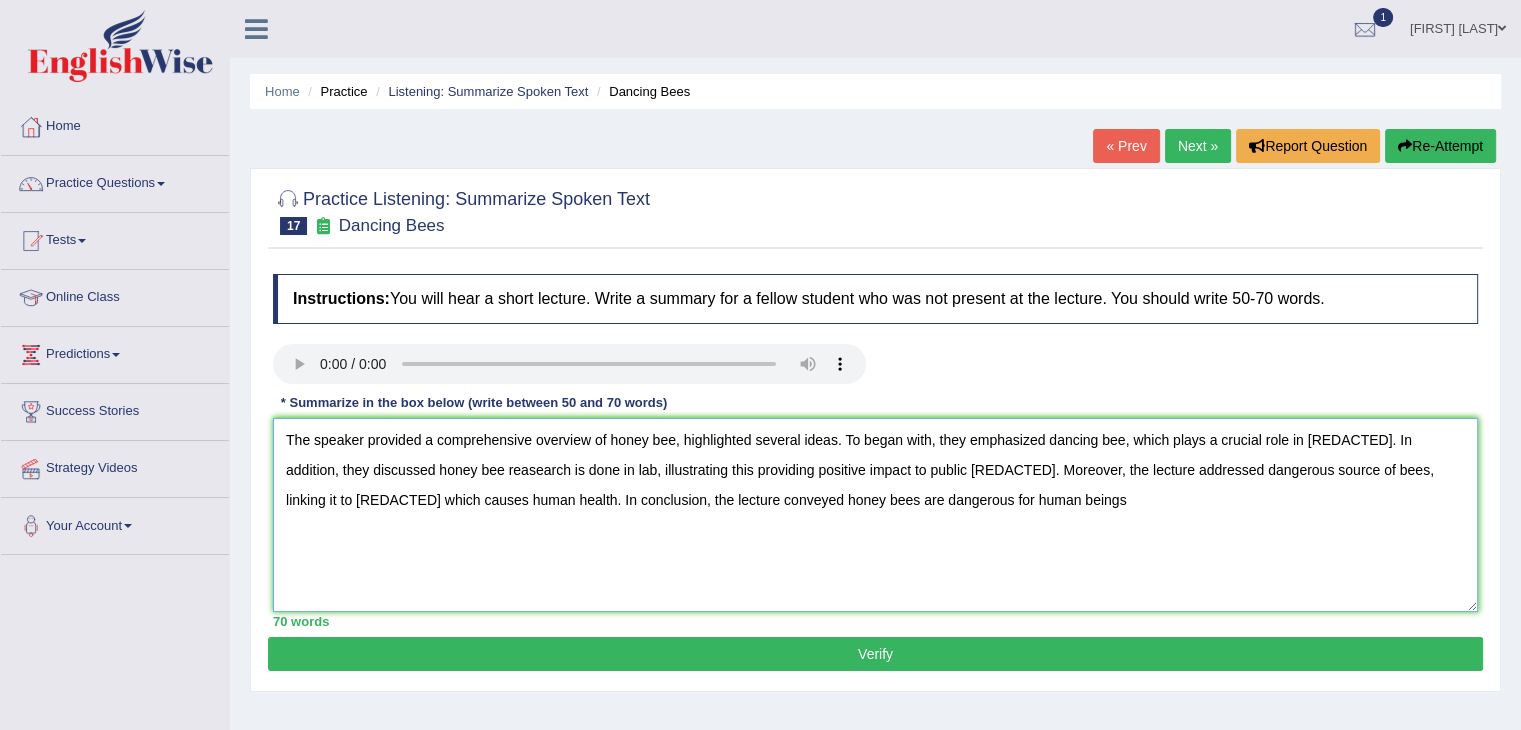click on "The speaker provided a comprehensive overview of honey bee, highlighted several ideas. To began with, they emphasized dancing bee, which plays a crucial role in [REDACTED]. In addition, they discussed honey bee reasearch is done in lab, illustrating this providing positive impact to public [REDACTED]. Moreover, the lecture addressed dangerous source of bees, linking it to [REDACTED] which causes human health. In conclusion, the lecture conveyed honey bees are dangerous for human beings" at bounding box center [875, 515] 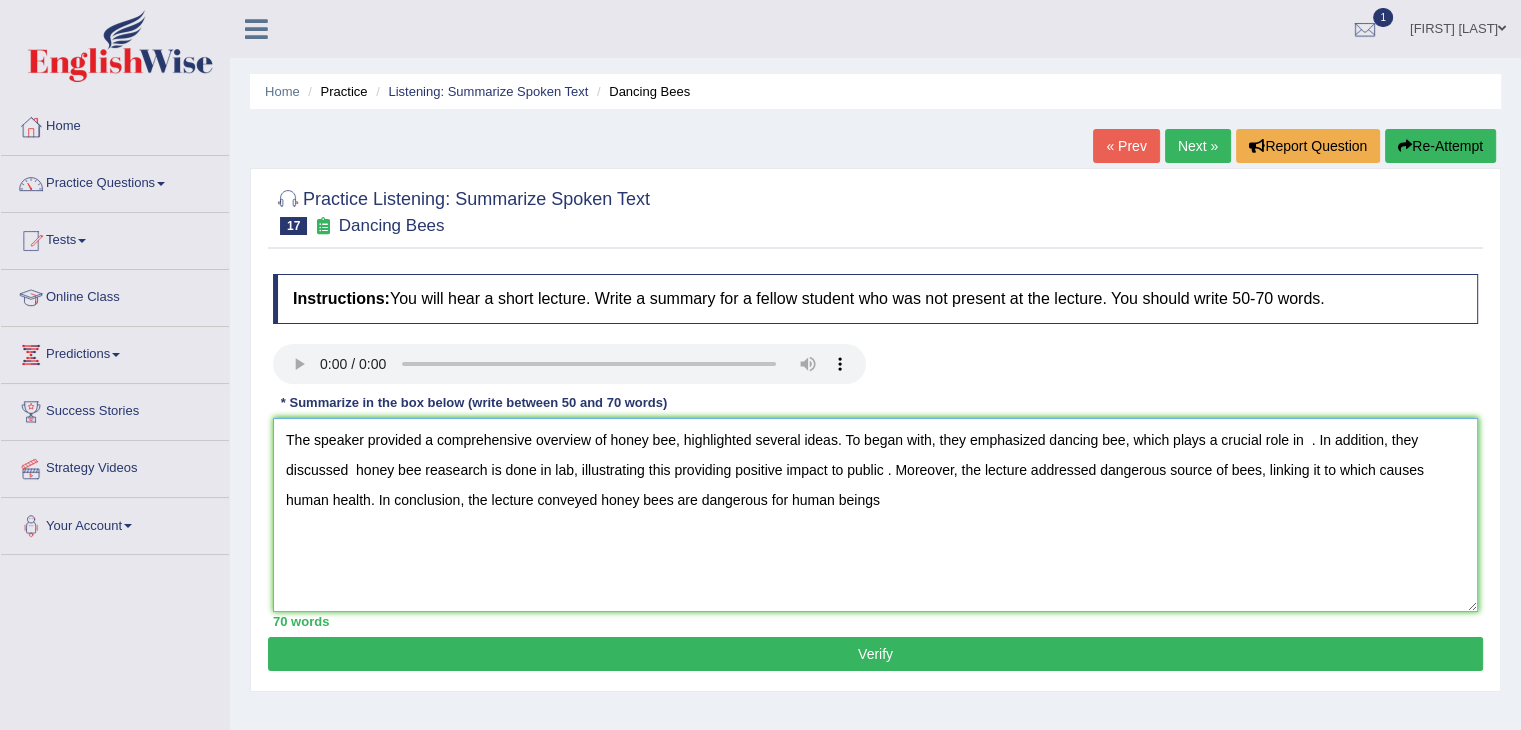 click on "The speaker provided a comprehensive overview of honey bee, highlighted several ideas. To began with, they emphasized dancing bee, which plays a crucial role in  . In addition, they discussed  honey bee reasearch is done in lab, illustrating this providing positive impact to public . Moreover, the lecture addressed dangerous source of bees, linking it to which causes human health. In conclusion, the lecture conveyed honey bees are dangerous for human beings" at bounding box center [875, 515] 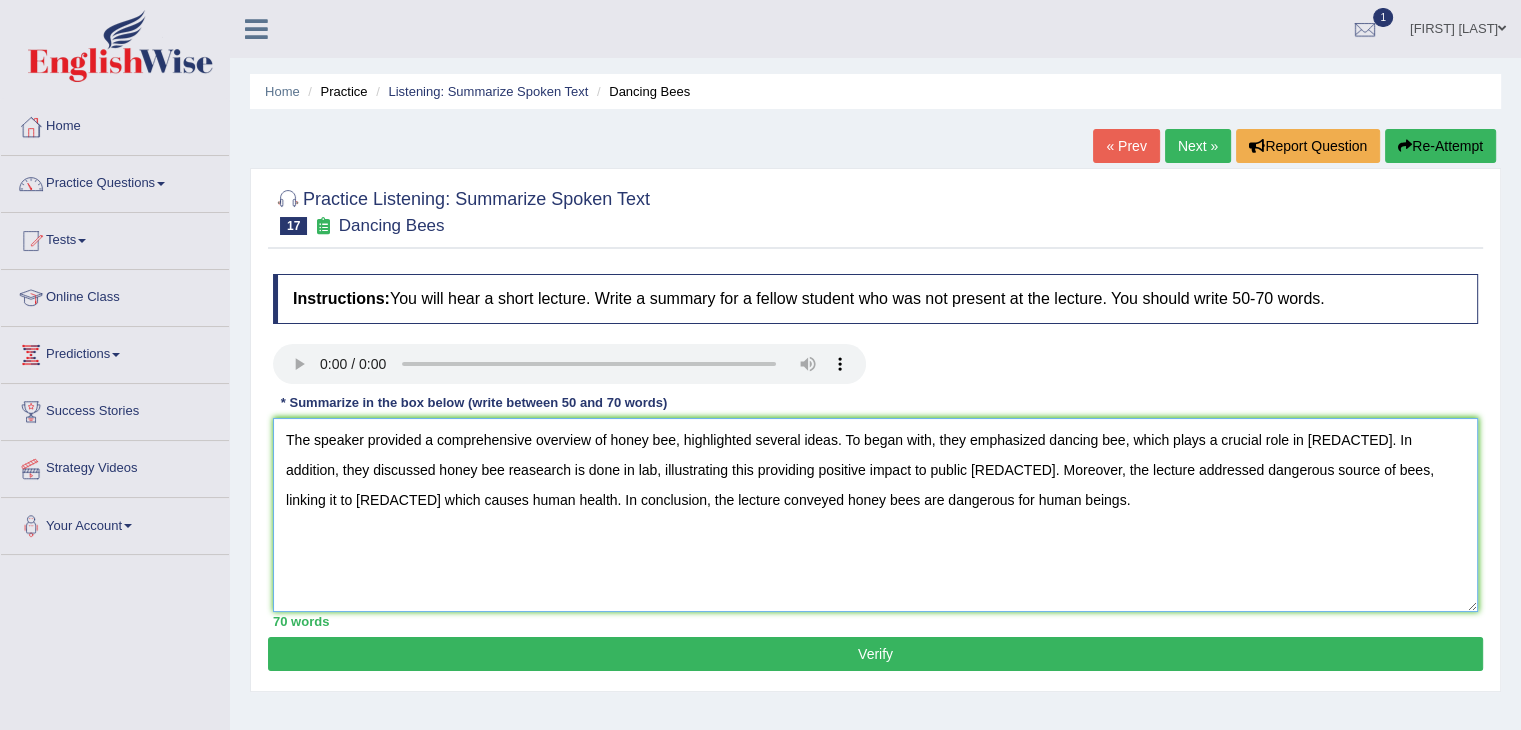 click on "The speaker provided a comprehensive overview of honey bee, highlighted several ideas. To began with, they emphasized dancing bee, which plays a crucial role in [REDACTED]. In addition, they discussed honey bee reasearch is done in lab, illustrating this providing positive impact to public [REDACTED]. Moreover, the lecture addressed dangerous source of bees, linking it to [REDACTED] which causes human health. In conclusion, the lecture conveyed honey bees are dangerous for human beings." at bounding box center (875, 515) 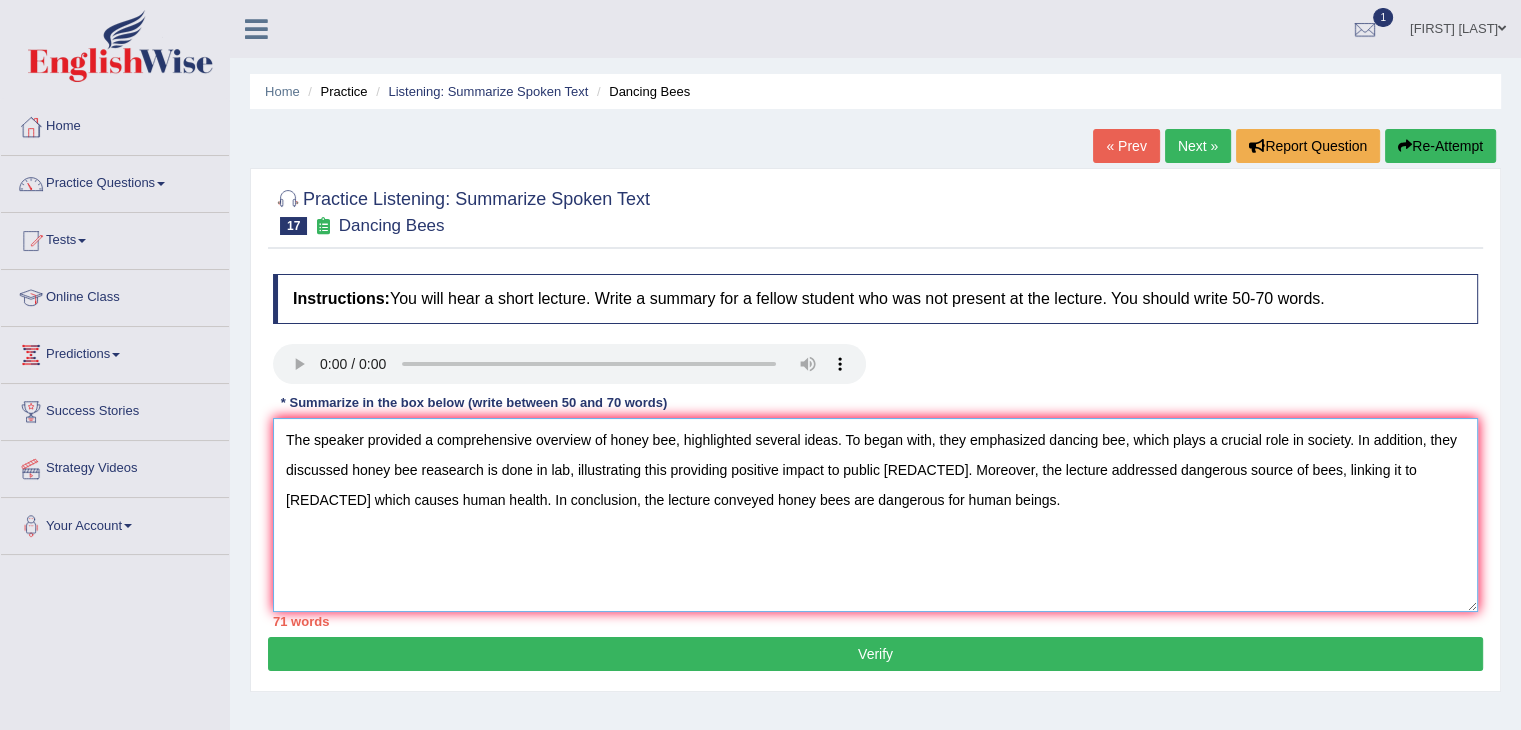 click on "The speaker provided a comprehensive overview of honey bee, highlighted several ideas. To began with, they emphasized dancing bee, which plays a crucial role in society. In addition, they discussed honey bee reasearch is done in lab, illustrating this providing positive impact to public [REDACTED]. Moreover, the lecture addressed dangerous source of bees, linking it to [REDACTED] which causes human health. In conclusion, the lecture conveyed honey bees are dangerous for human beings." at bounding box center [875, 515] 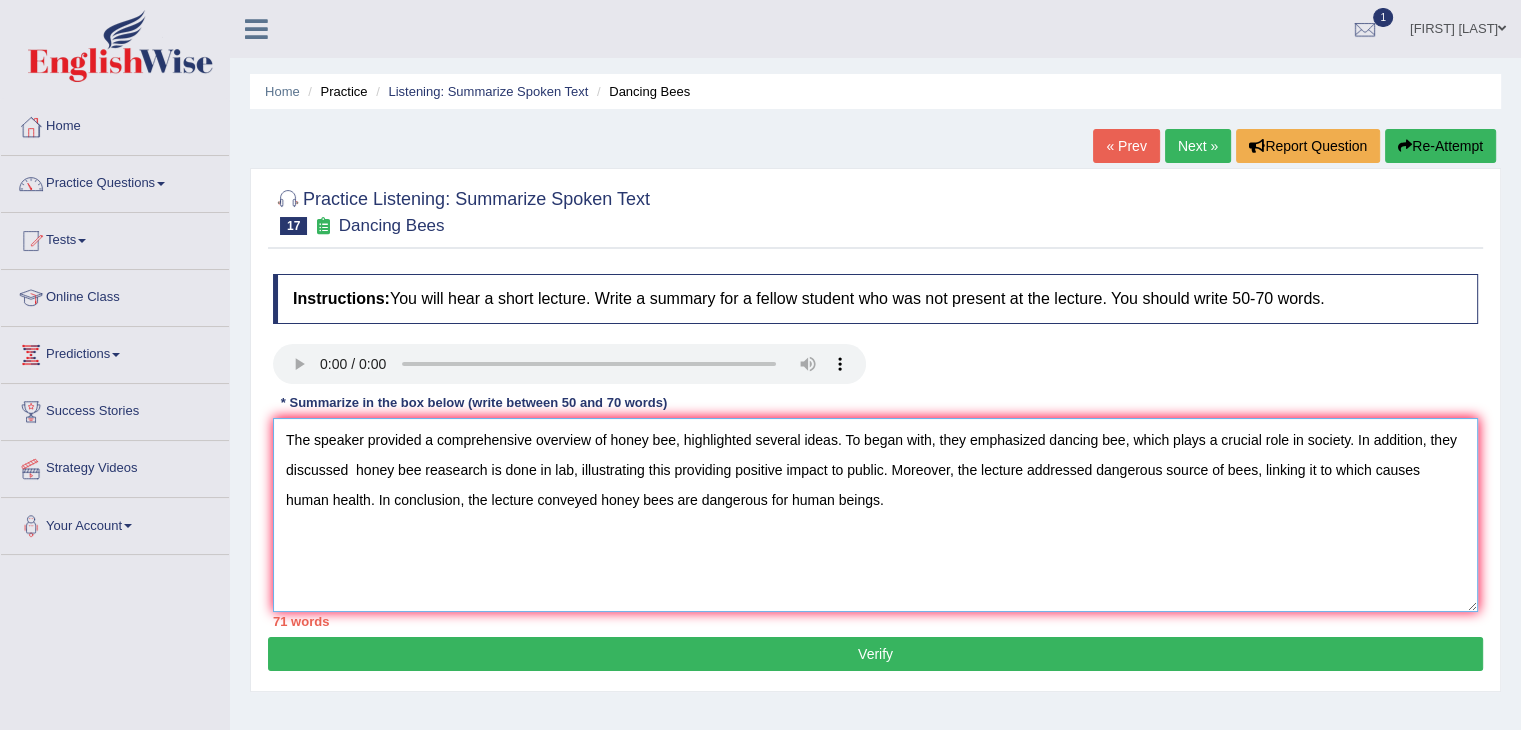 type on "The speaker provided a comprehensive overview of honey bee, highlighted several ideas. To began with, they emphasized dancing bee, which plays a crucial role in society. In addition, they discussed  honey bee reasearch is done in lab, illustrating this providing positive impact to public. Moreover, the lecture addressed dangerous source of bees, linking it to which causes human health. In conclusion, the lecture conveyed honey bees are dangerous for human beings." 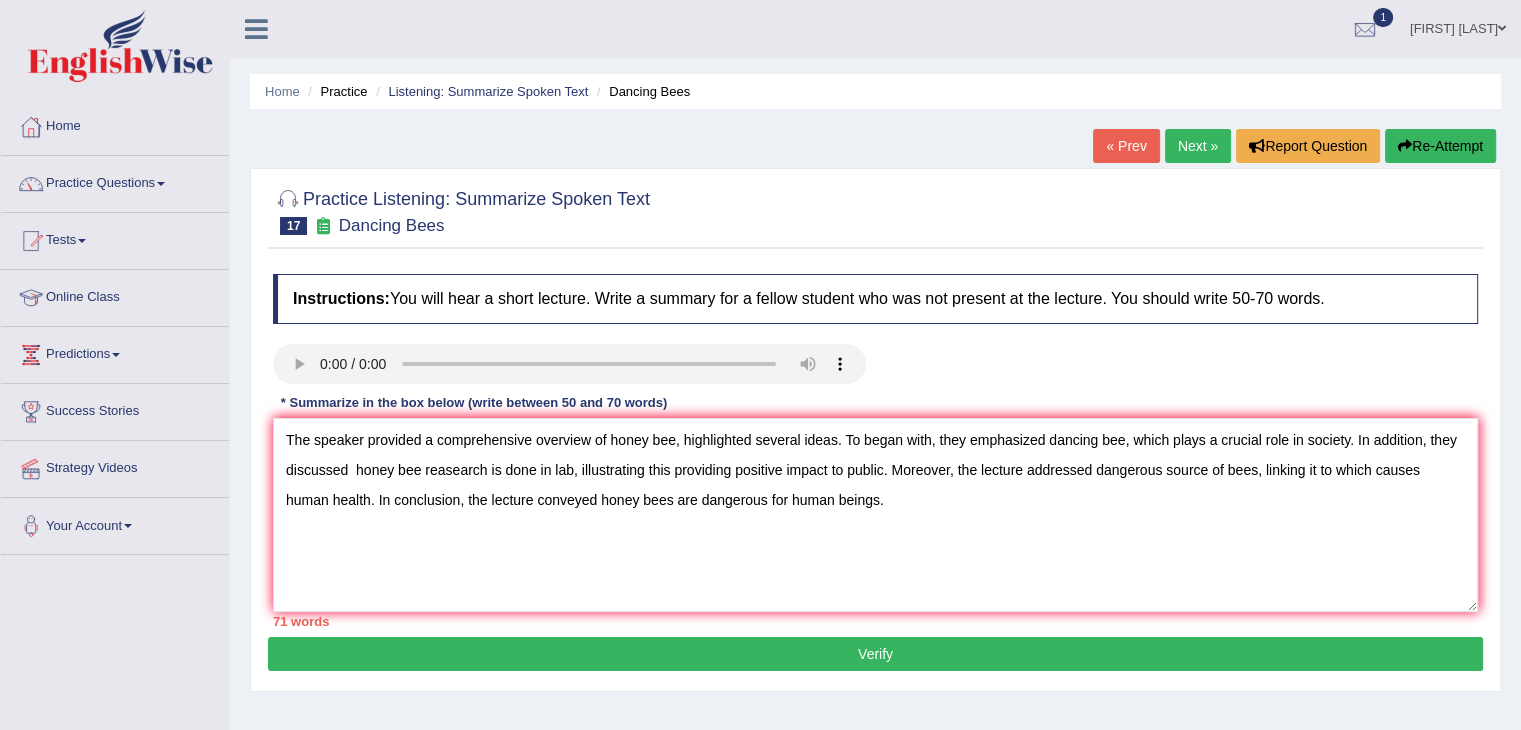 click on "Verify" at bounding box center [875, 654] 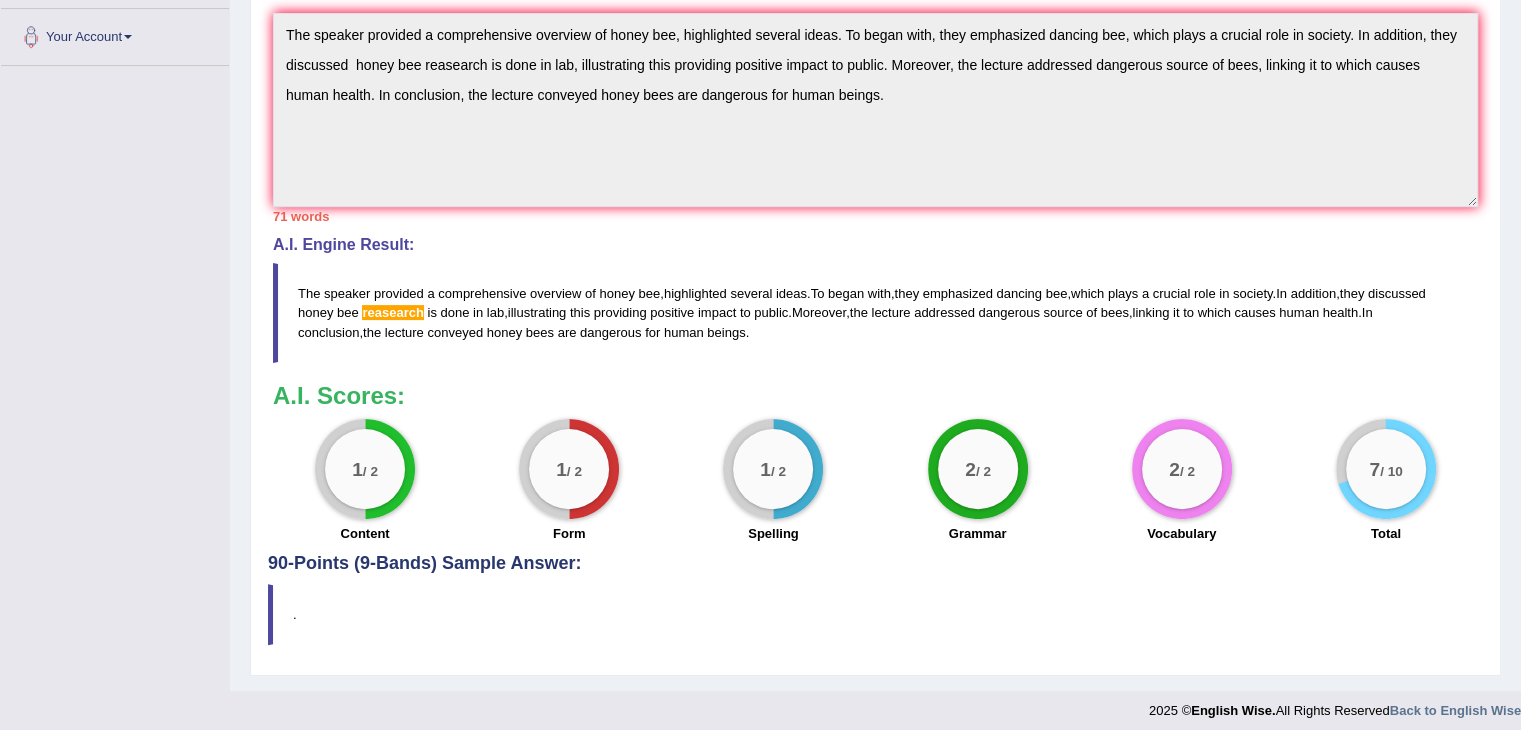 scroll, scrollTop: 488, scrollLeft: 0, axis: vertical 